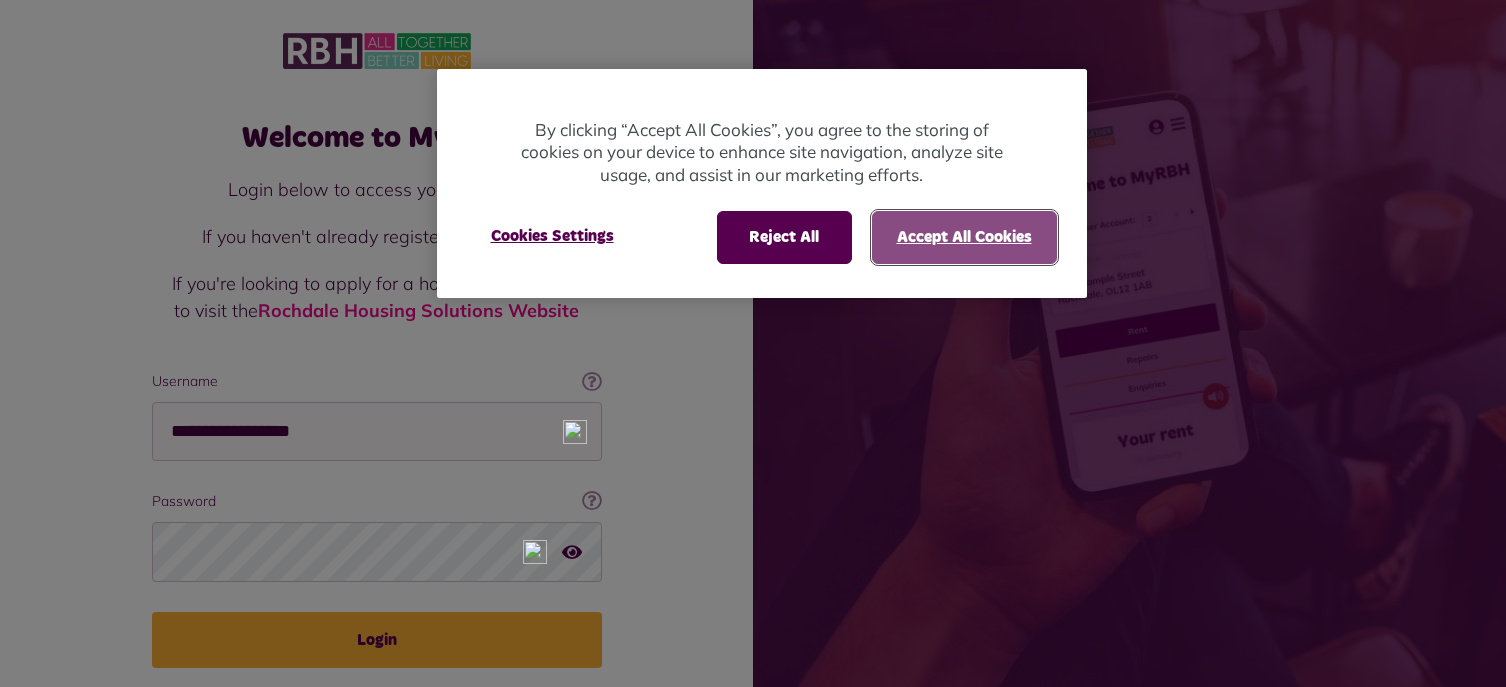 scroll, scrollTop: 0, scrollLeft: 0, axis: both 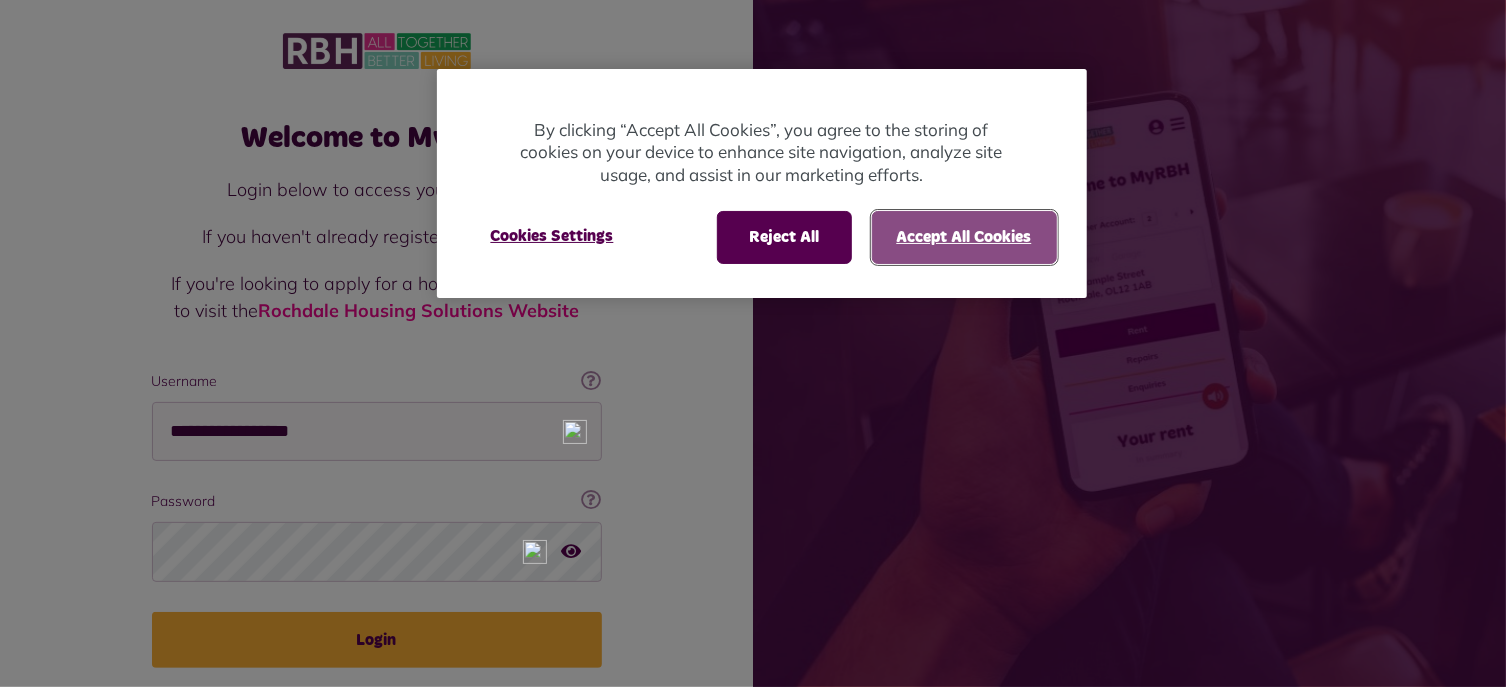 click on "Accept All Cookies" at bounding box center [964, 237] 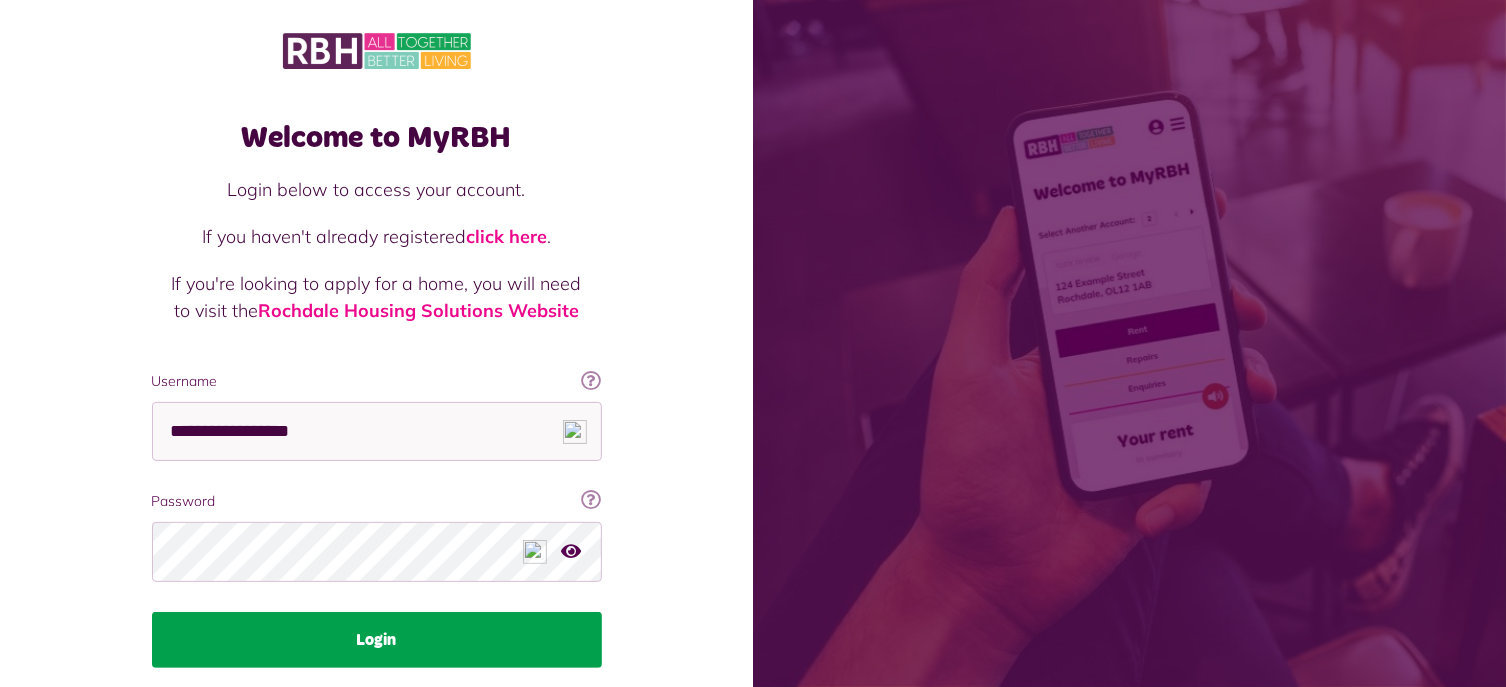 click on "Login" at bounding box center [377, 640] 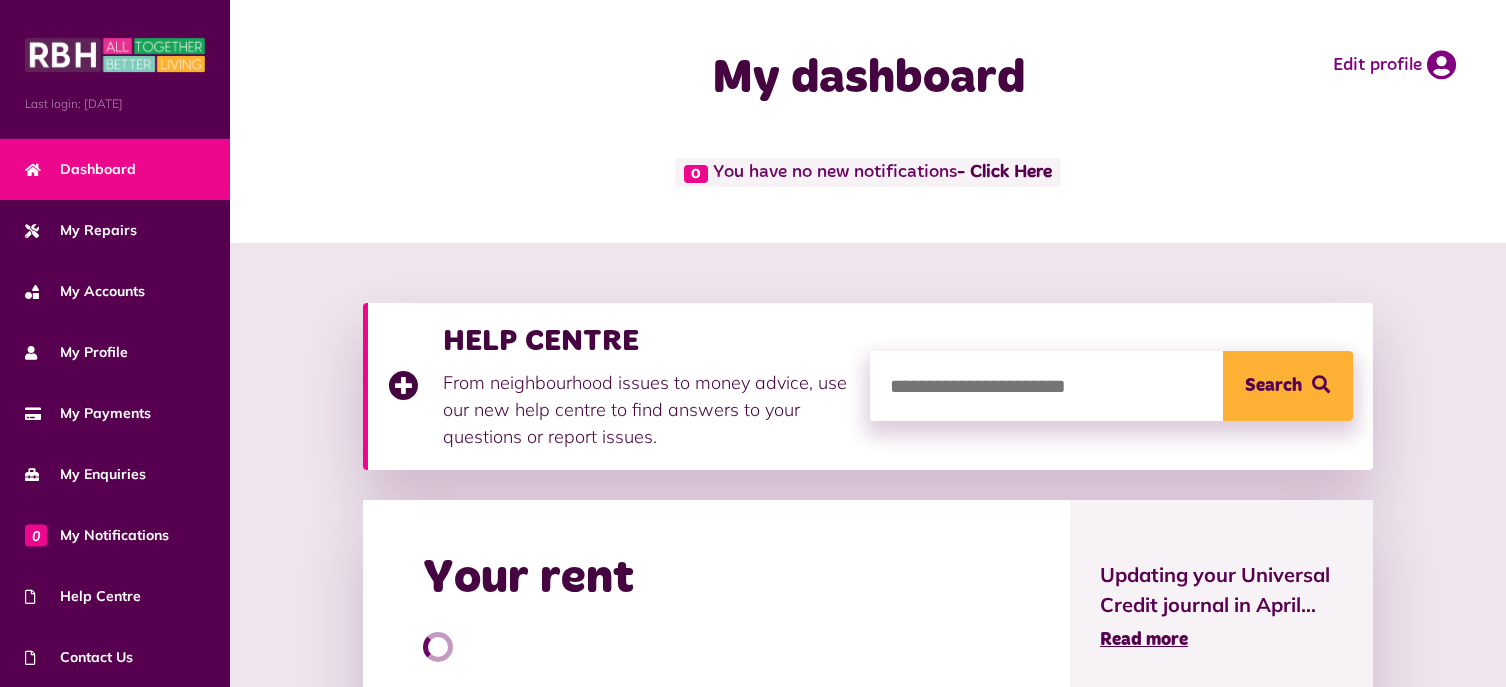 scroll, scrollTop: 0, scrollLeft: 0, axis: both 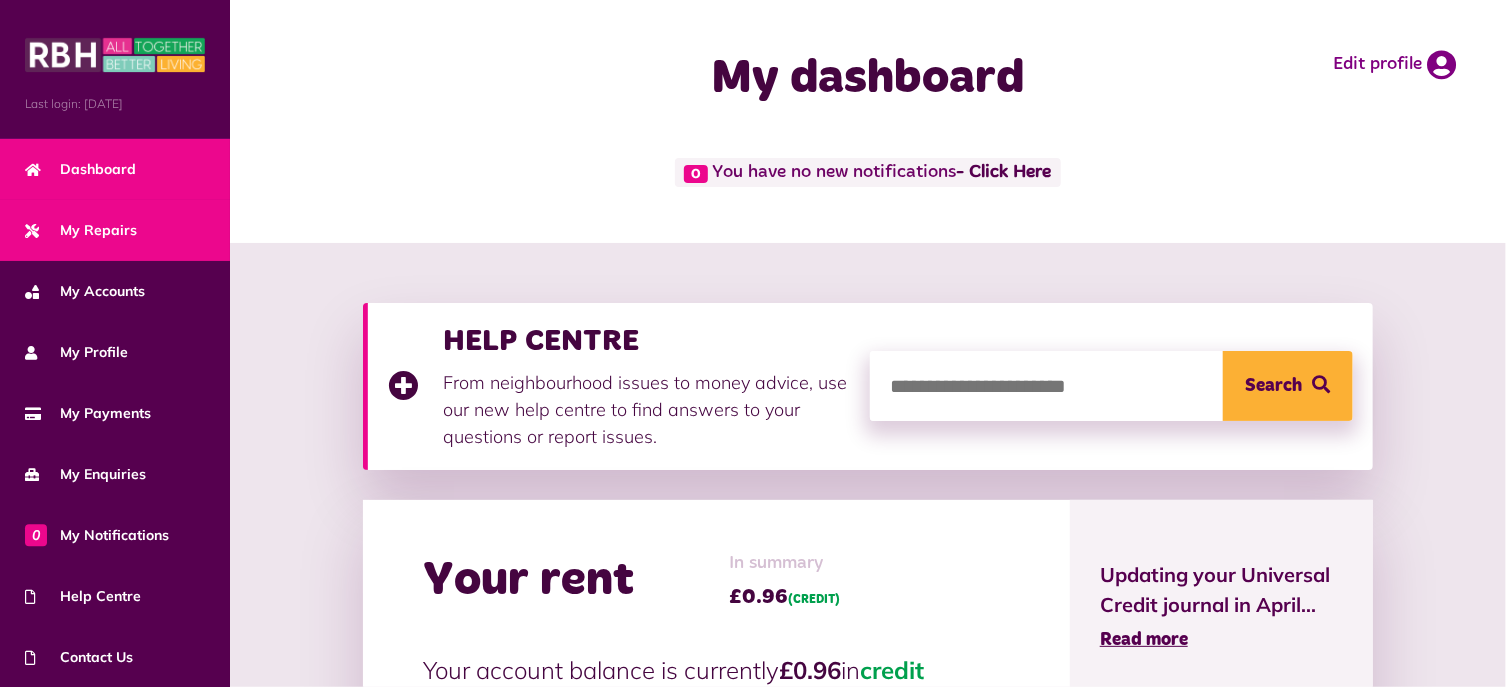click on "My Repairs" at bounding box center [115, 230] 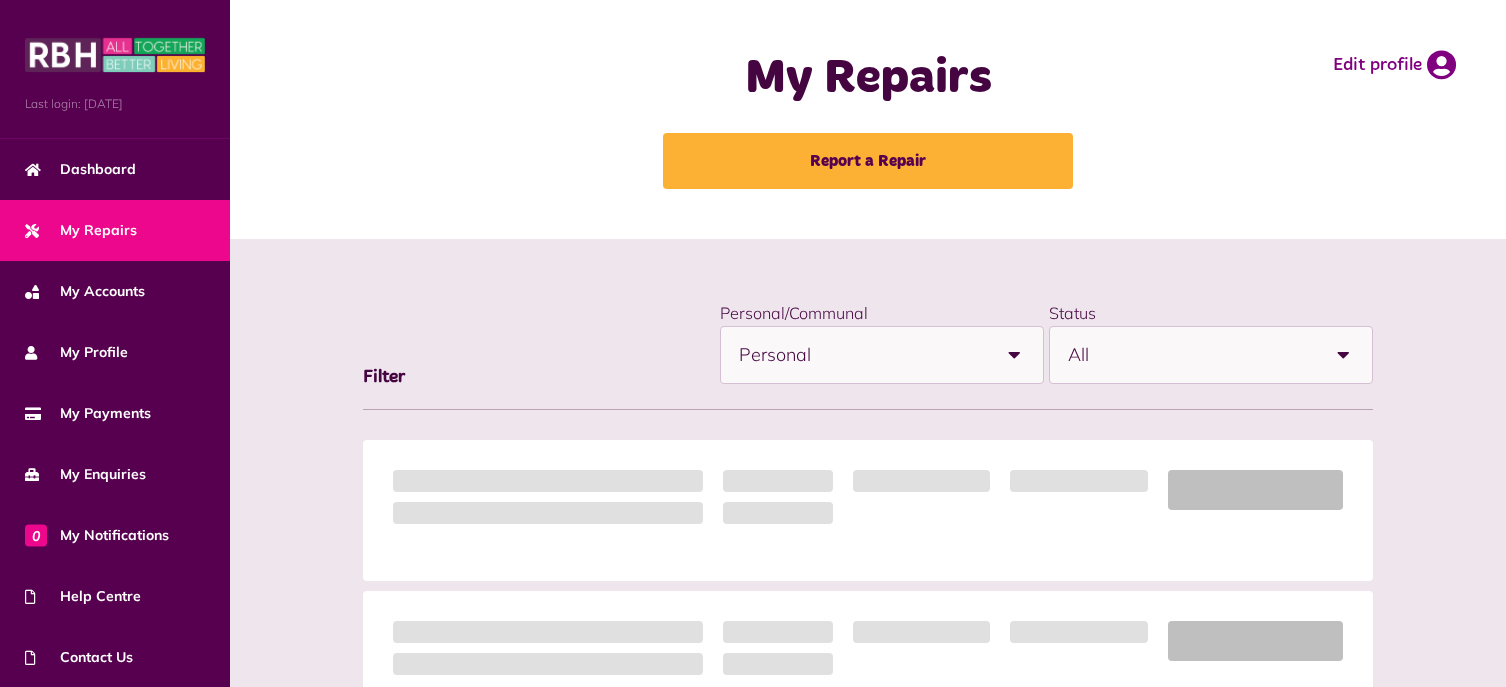 scroll, scrollTop: 0, scrollLeft: 0, axis: both 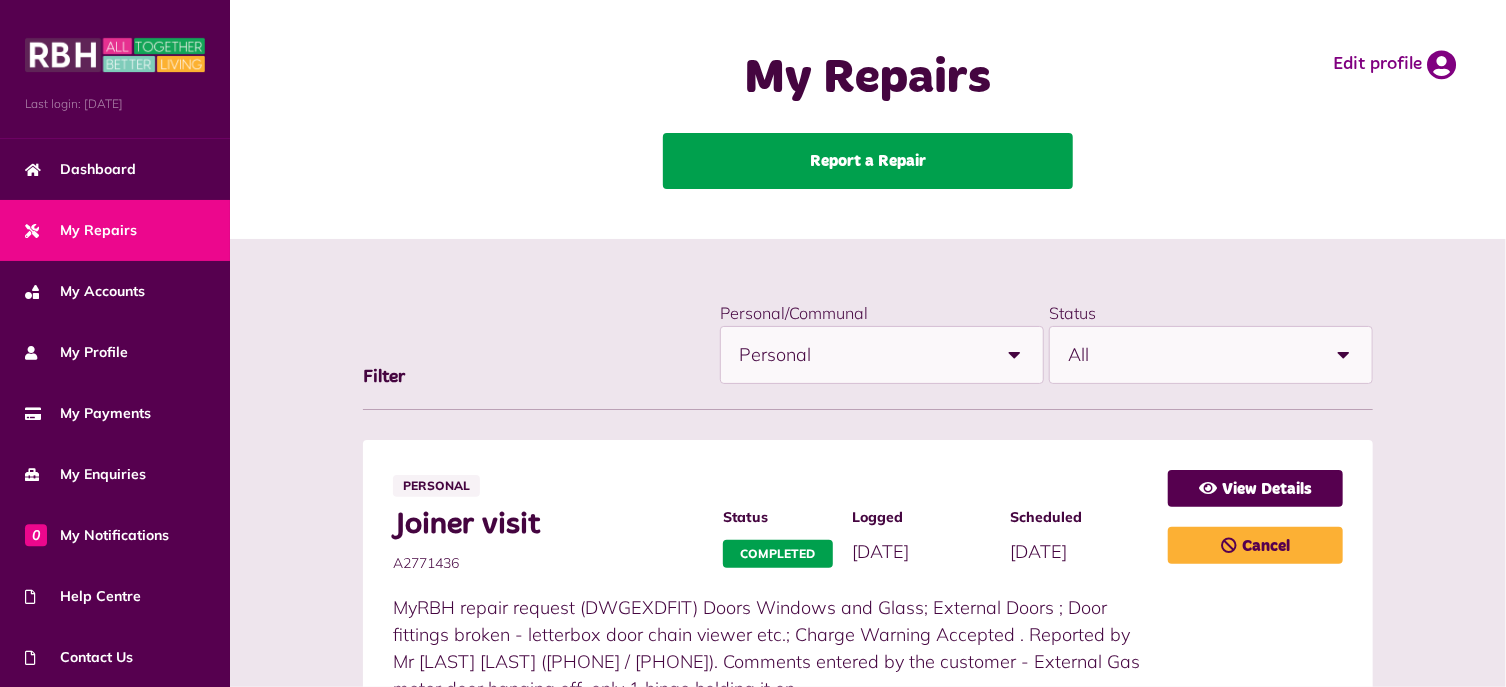click on "Report a Repair" at bounding box center (868, 161) 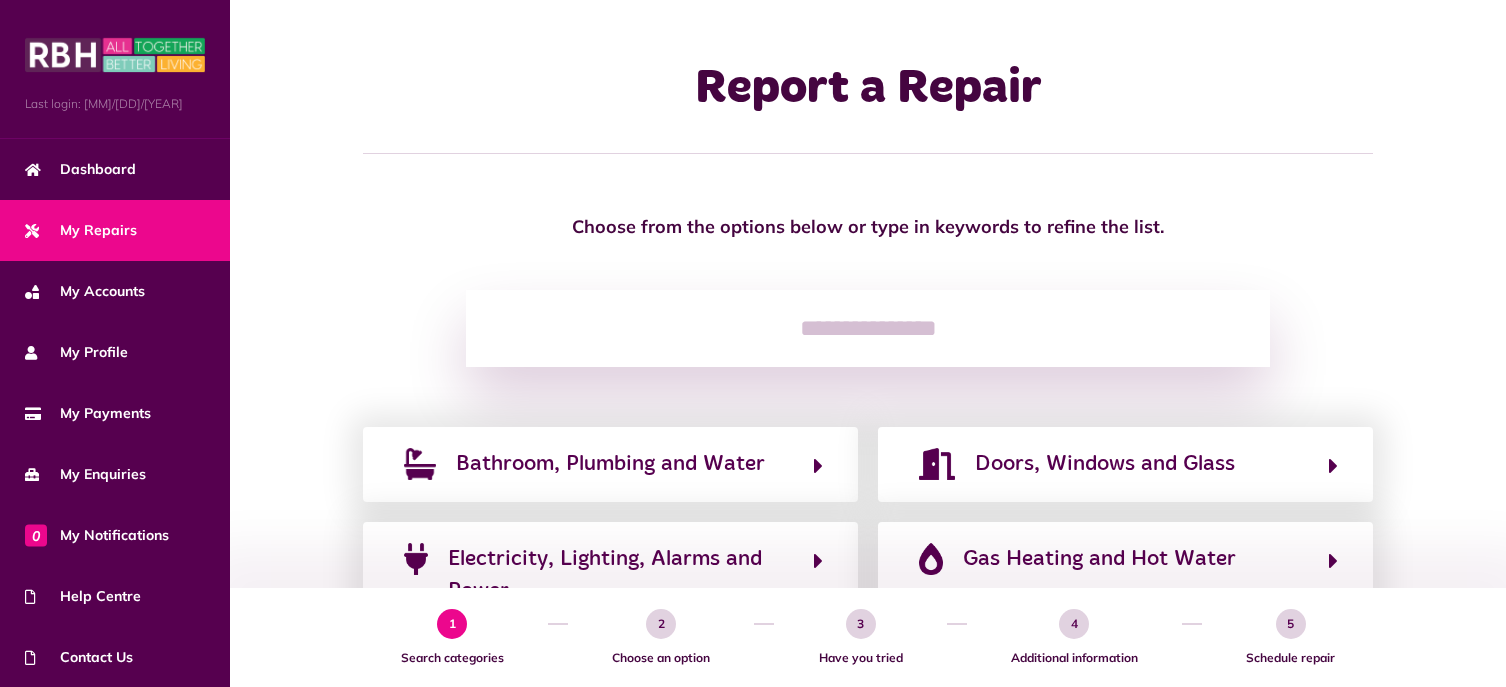 scroll, scrollTop: 0, scrollLeft: 0, axis: both 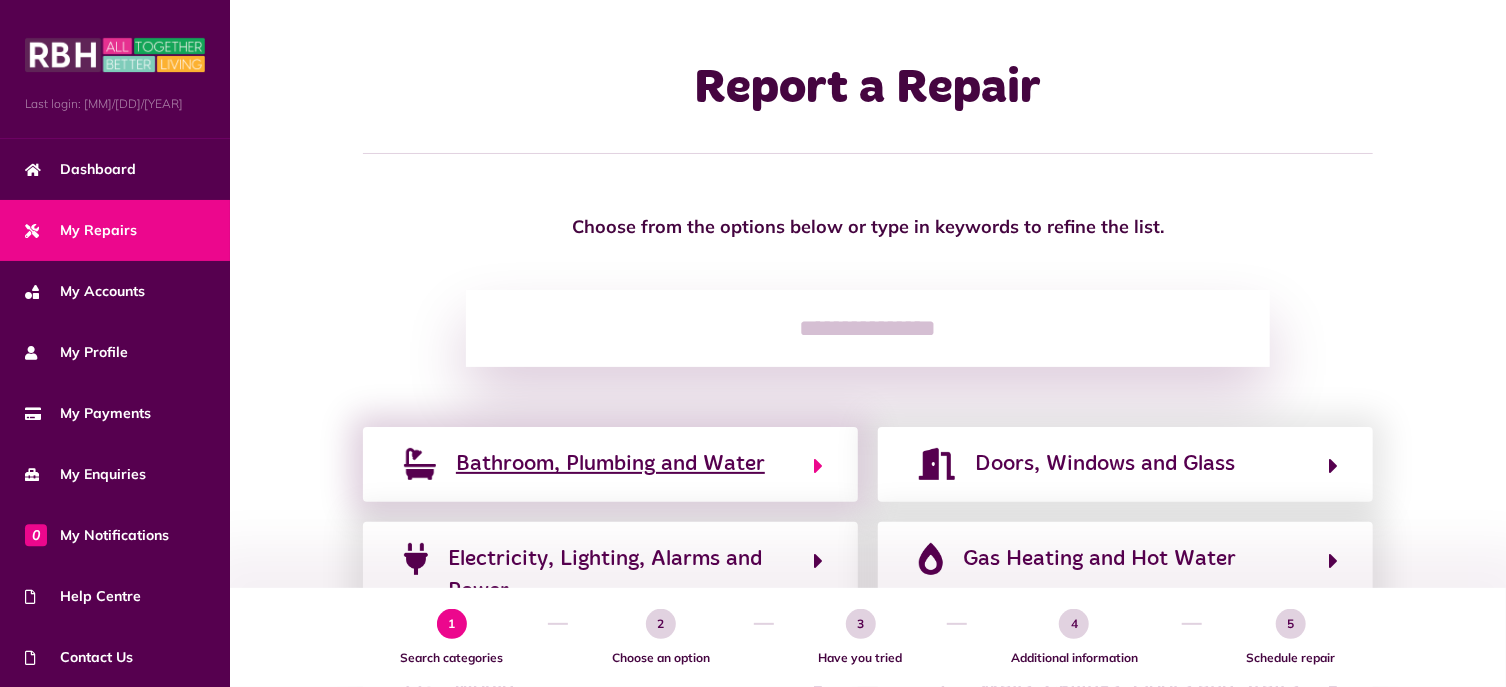click on "Bathroom, Plumbing and Water" 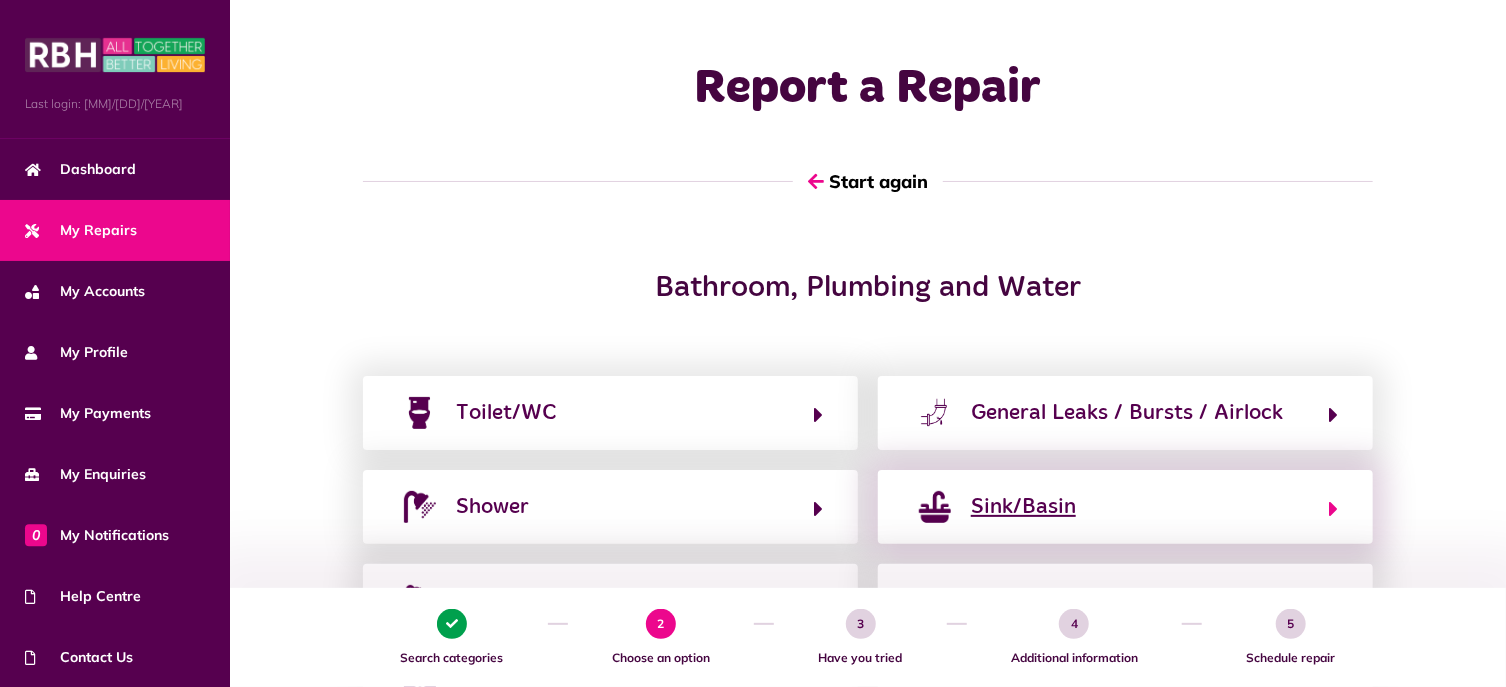 click on "Sink/Basin" 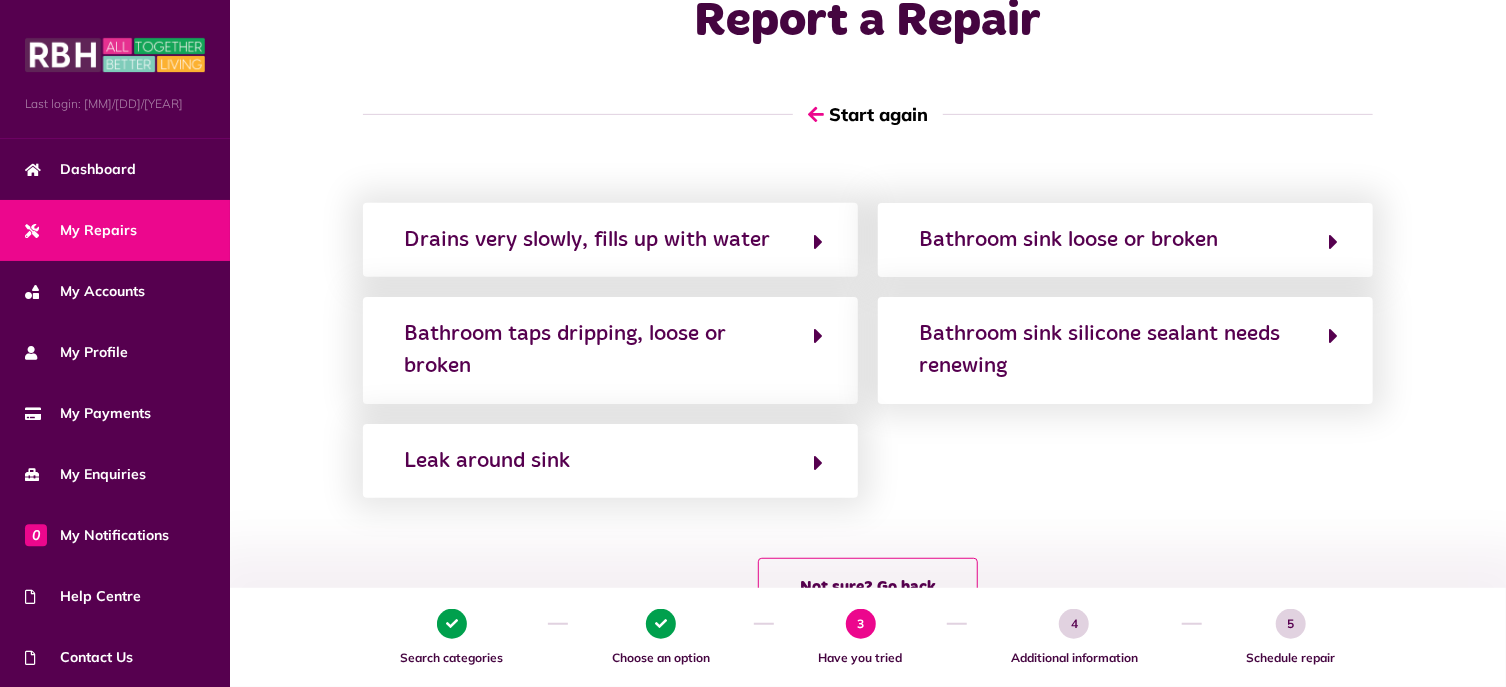 scroll, scrollTop: 68, scrollLeft: 0, axis: vertical 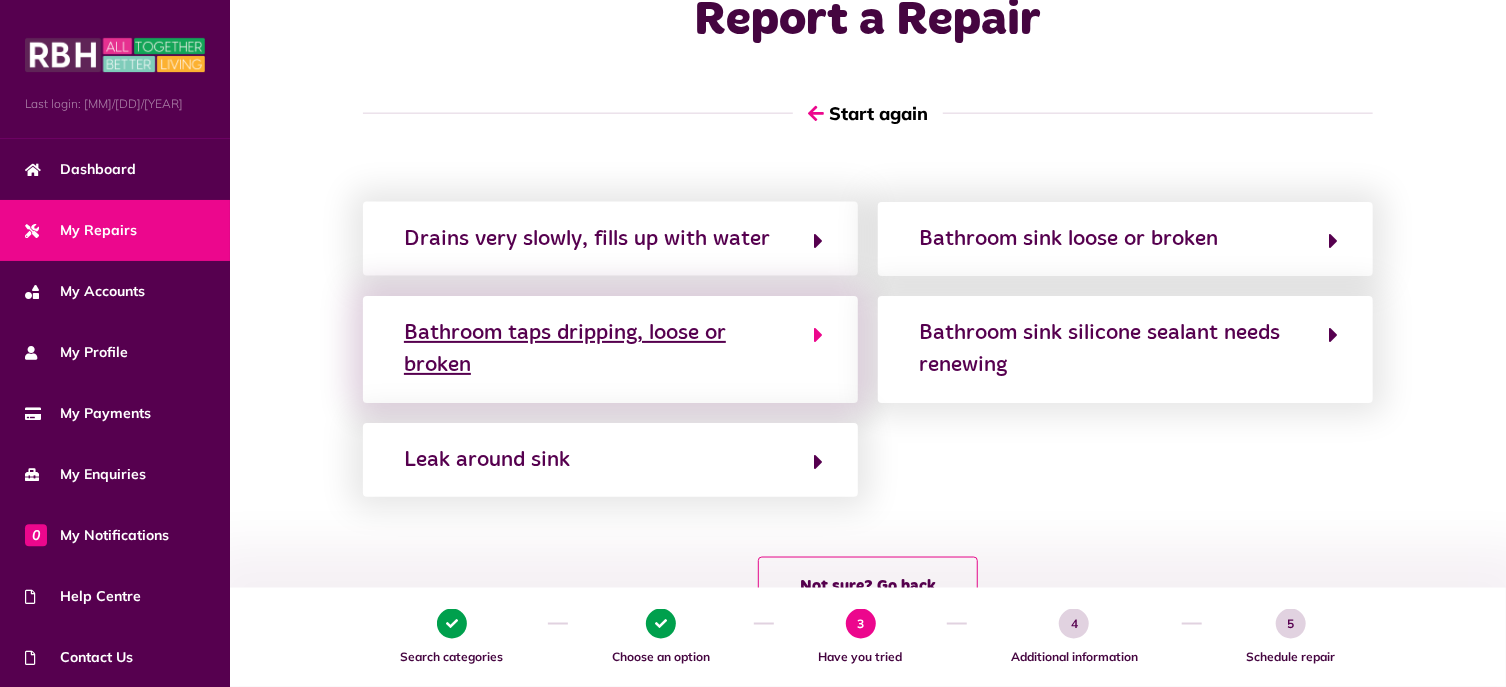 click on "Bathroom taps dripping, loose or broken" 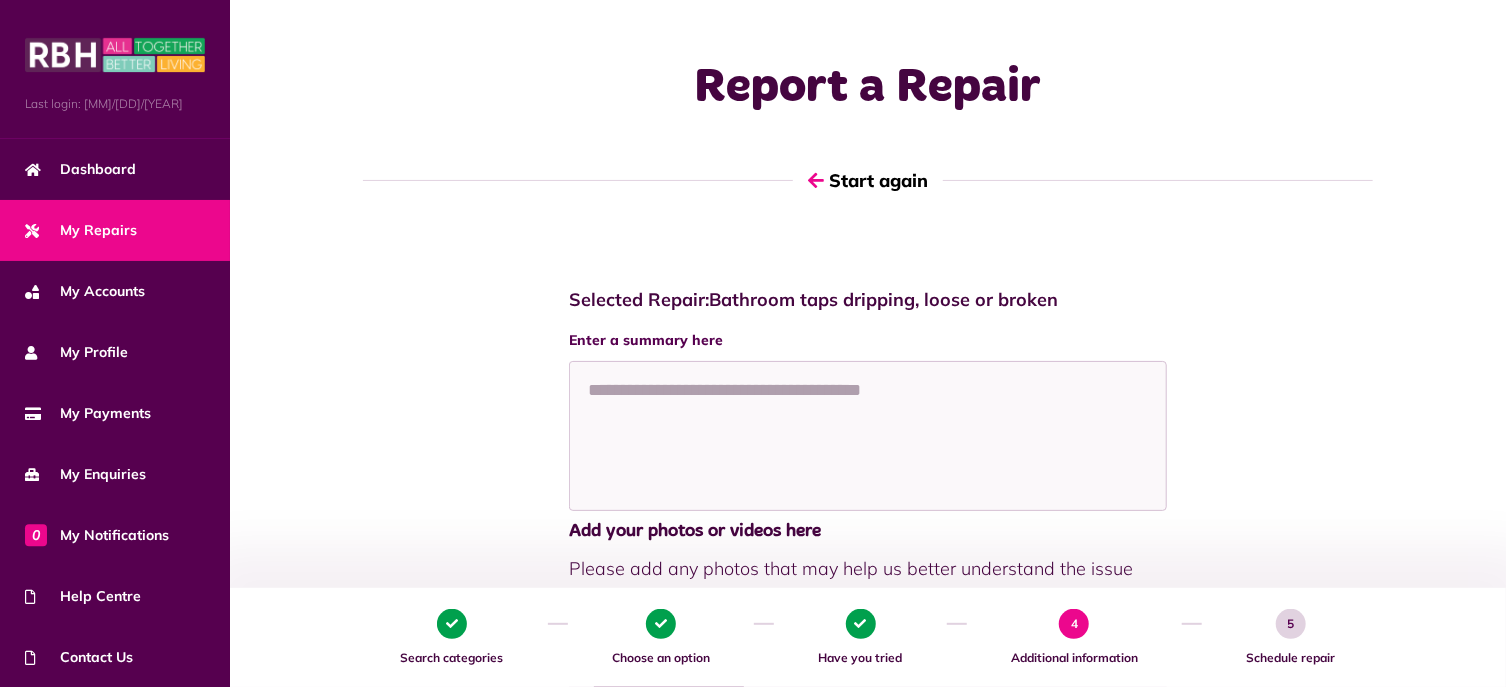 scroll, scrollTop: 0, scrollLeft: 0, axis: both 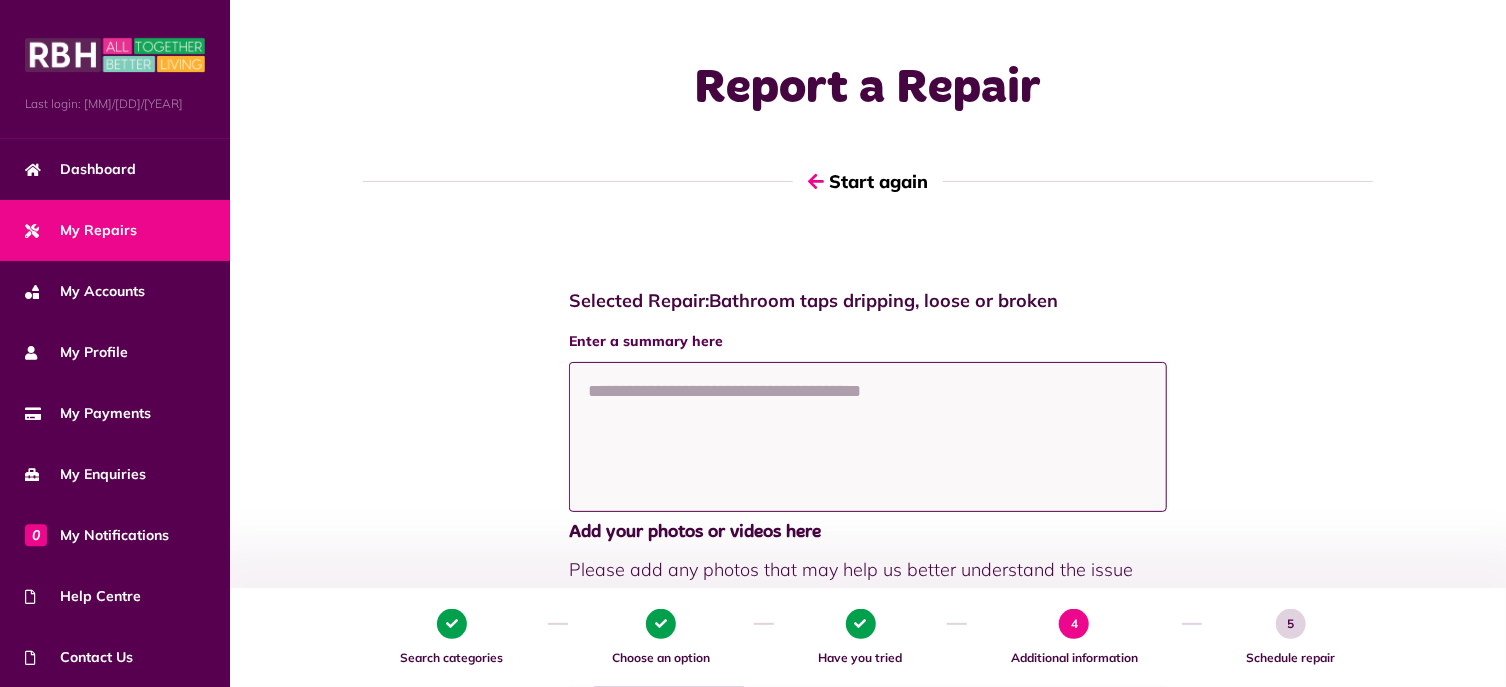 click 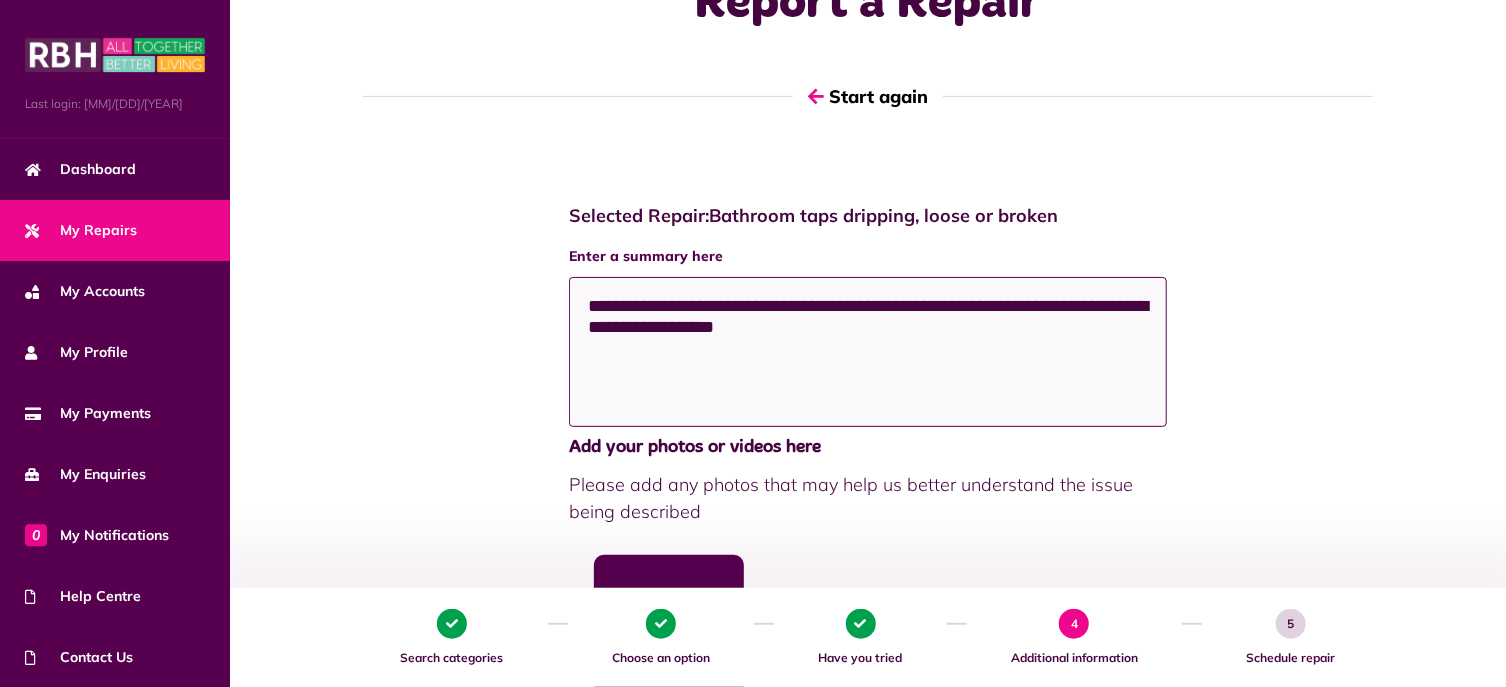 scroll, scrollTop: 83, scrollLeft: 0, axis: vertical 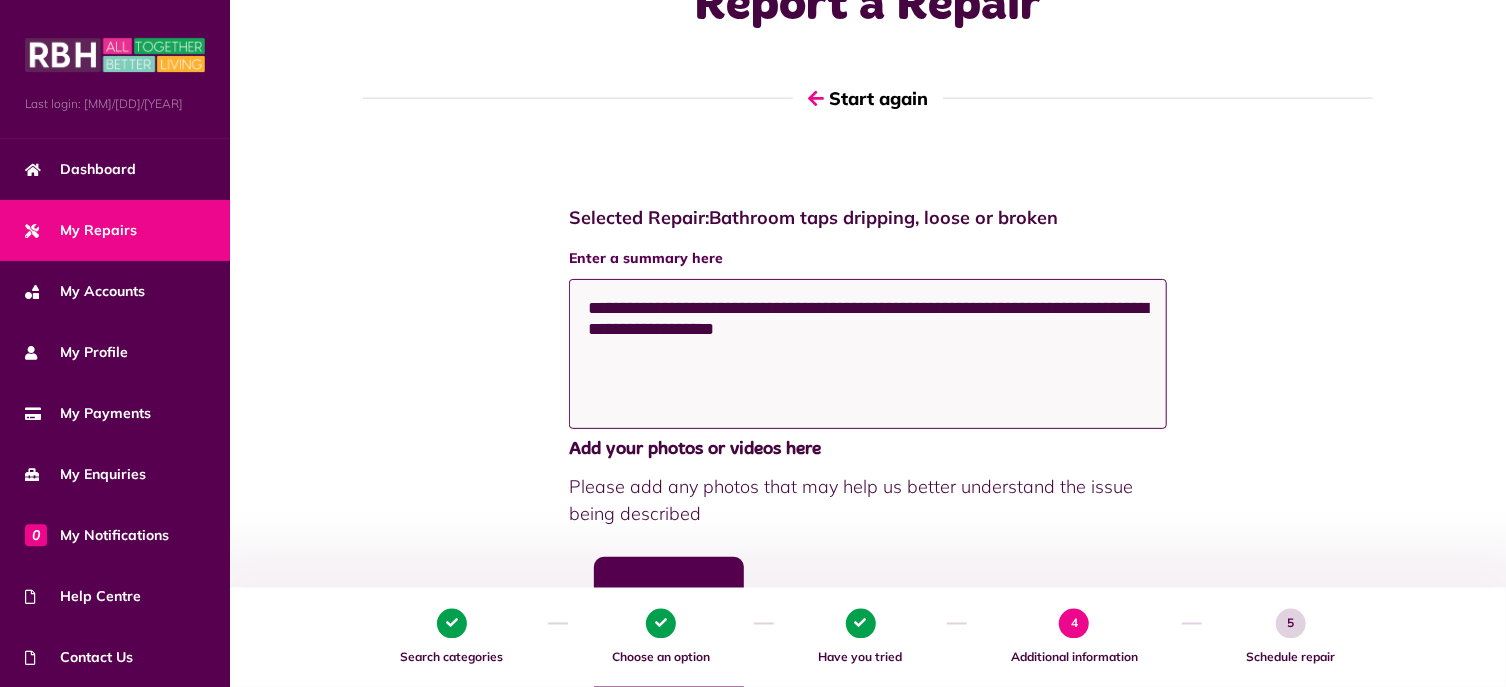 drag, startPoint x: 1053, startPoint y: 340, endPoint x: 946, endPoint y: 311, distance: 110.860275 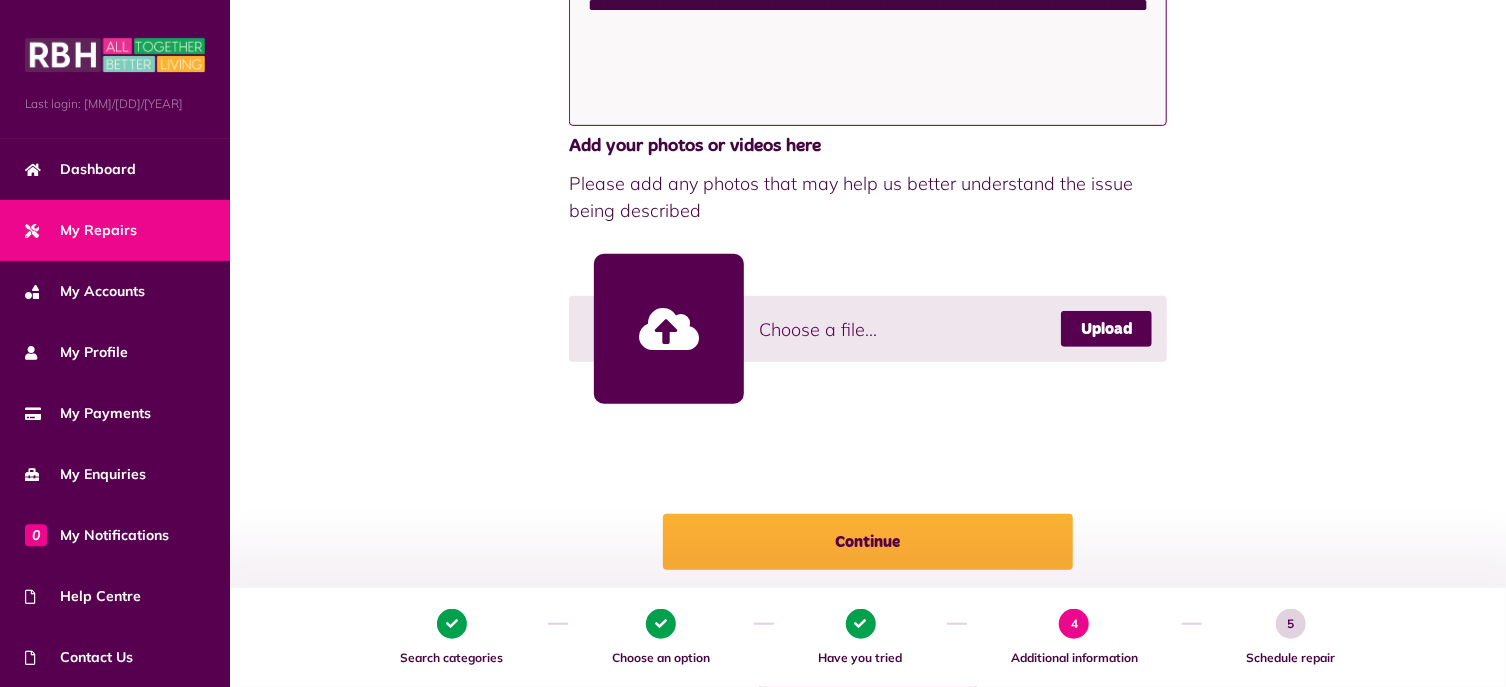 scroll, scrollTop: 444, scrollLeft: 0, axis: vertical 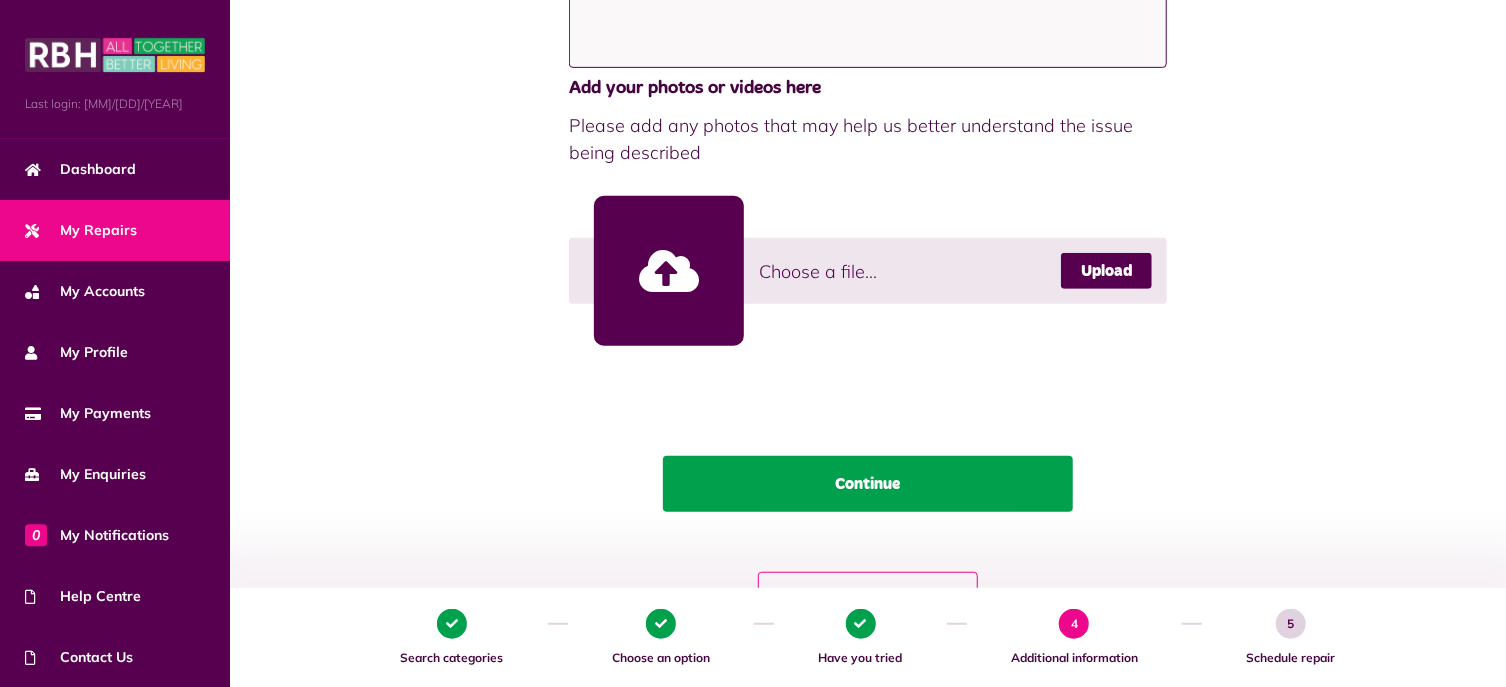 type on "**********" 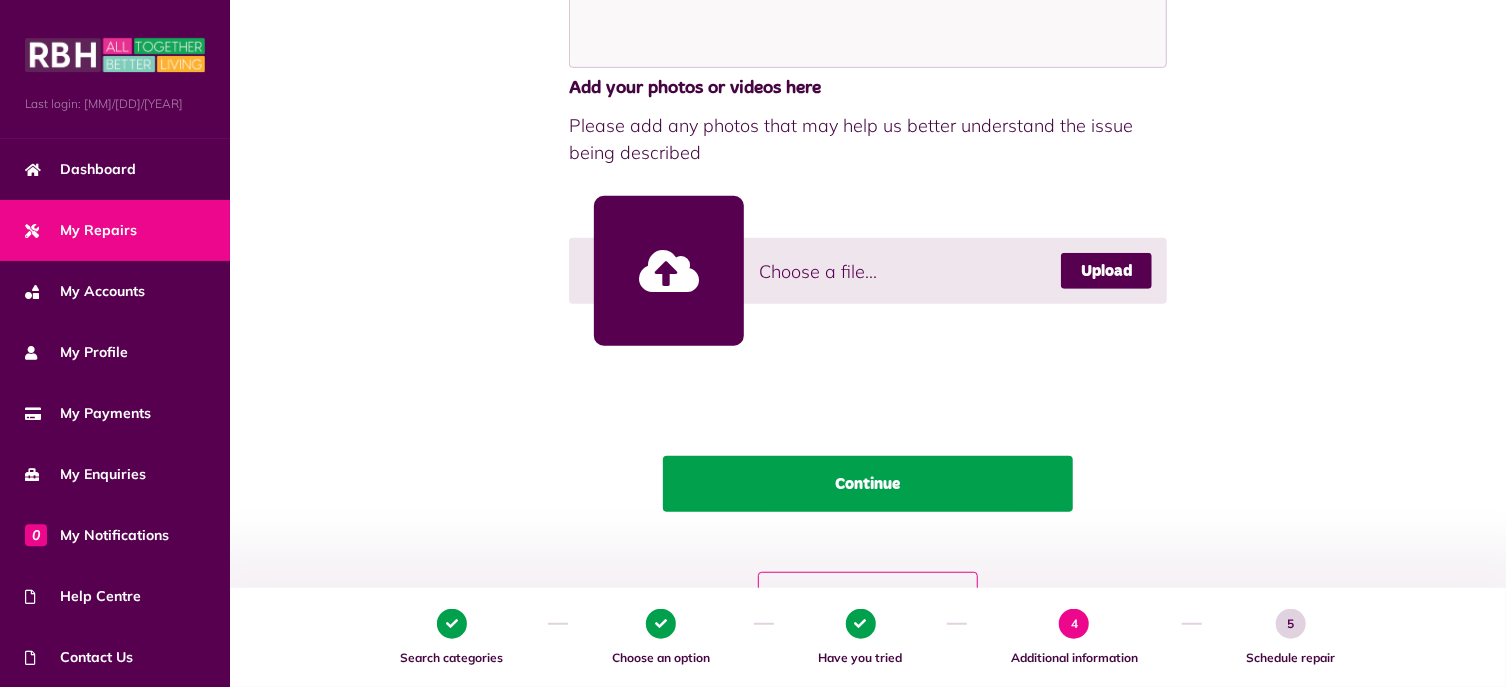 click on "Continue" 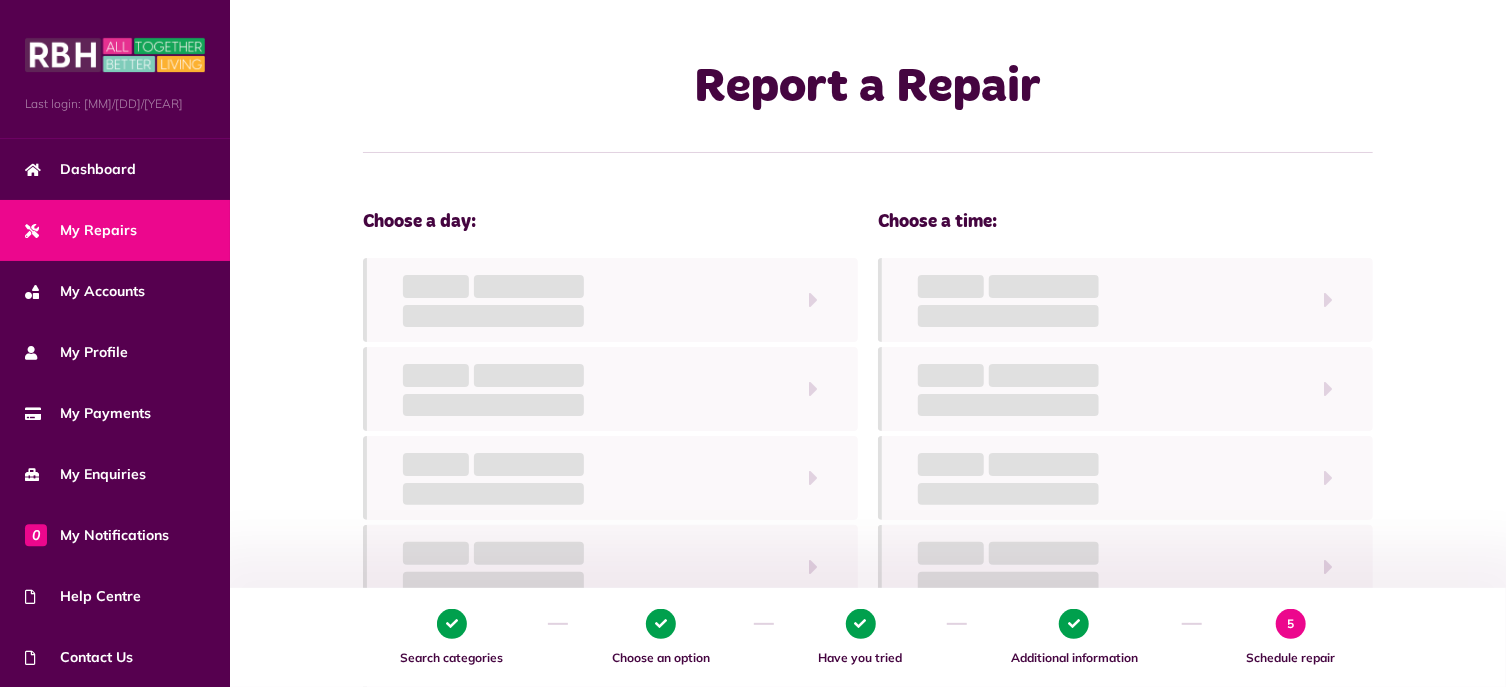 scroll, scrollTop: 0, scrollLeft: 0, axis: both 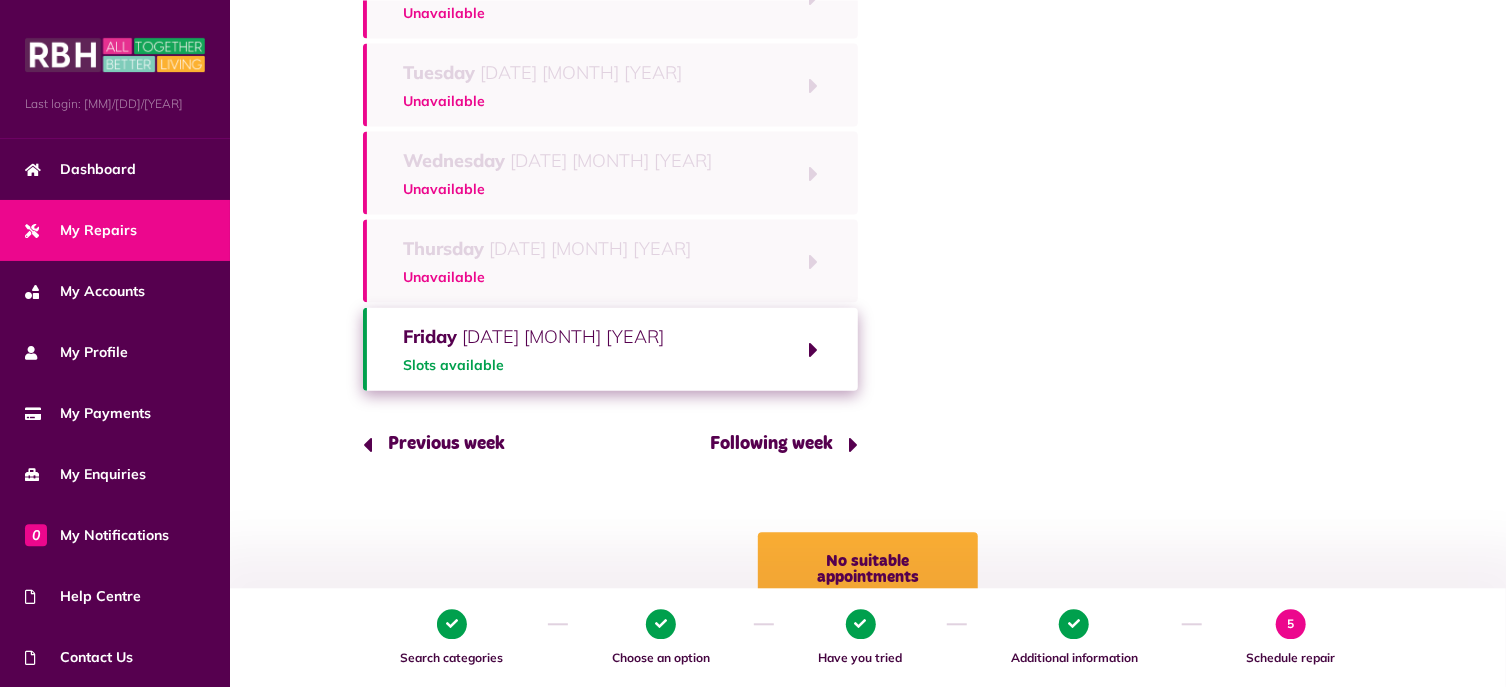 click on "Friday   8th August 2025 Slots available" 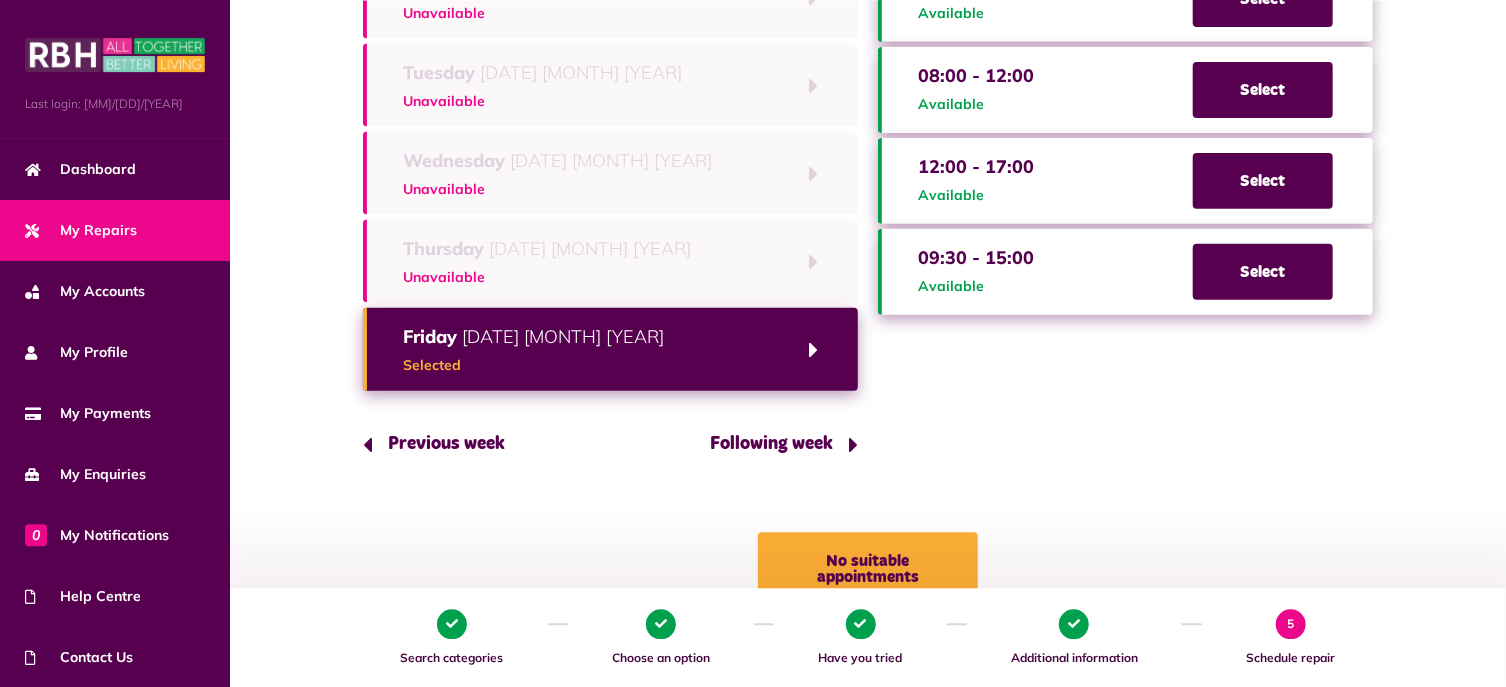 click on "Choose a time: Close 08:00 - 17:00 Available Select 08:00 - 12:00 Available Select 12:00 - 17:00 Available Select 09:30 - 15:00 Available Select Book timeslot" 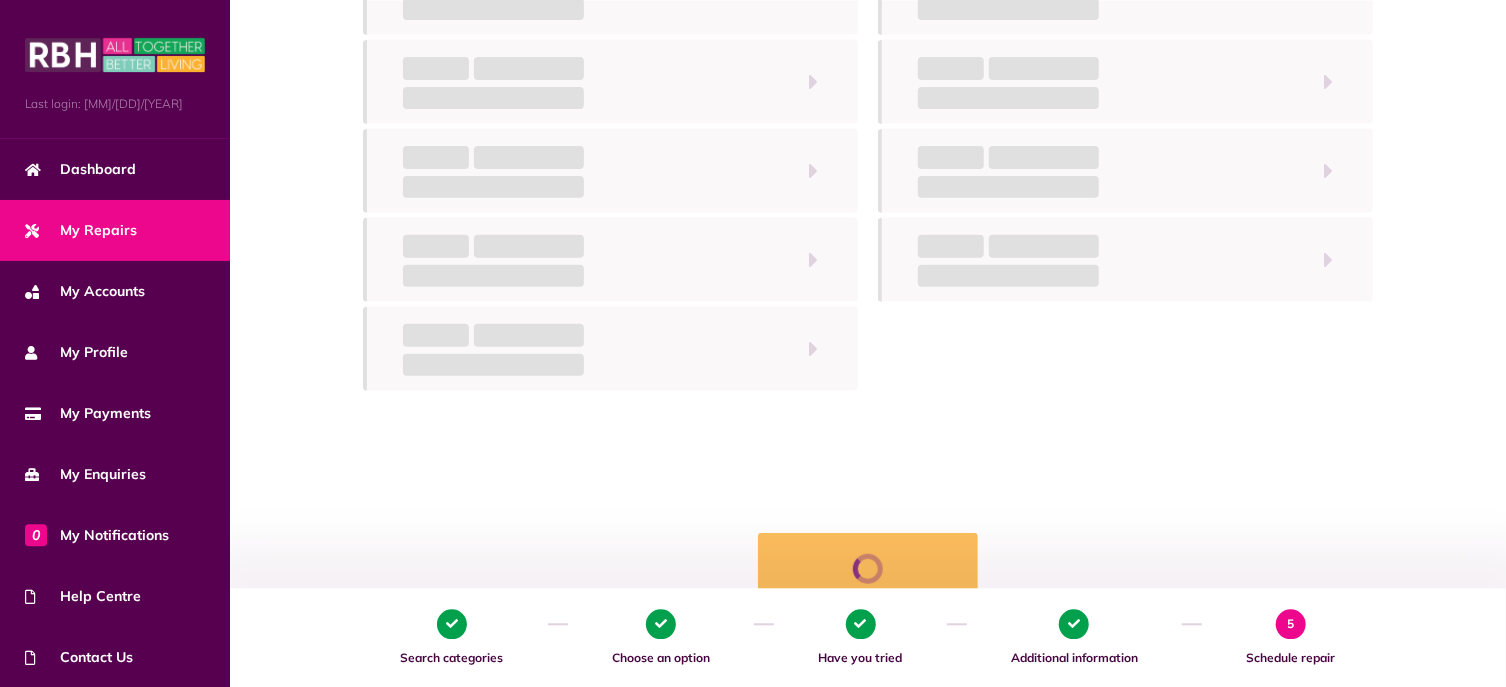 scroll, scrollTop: 304, scrollLeft: 0, axis: vertical 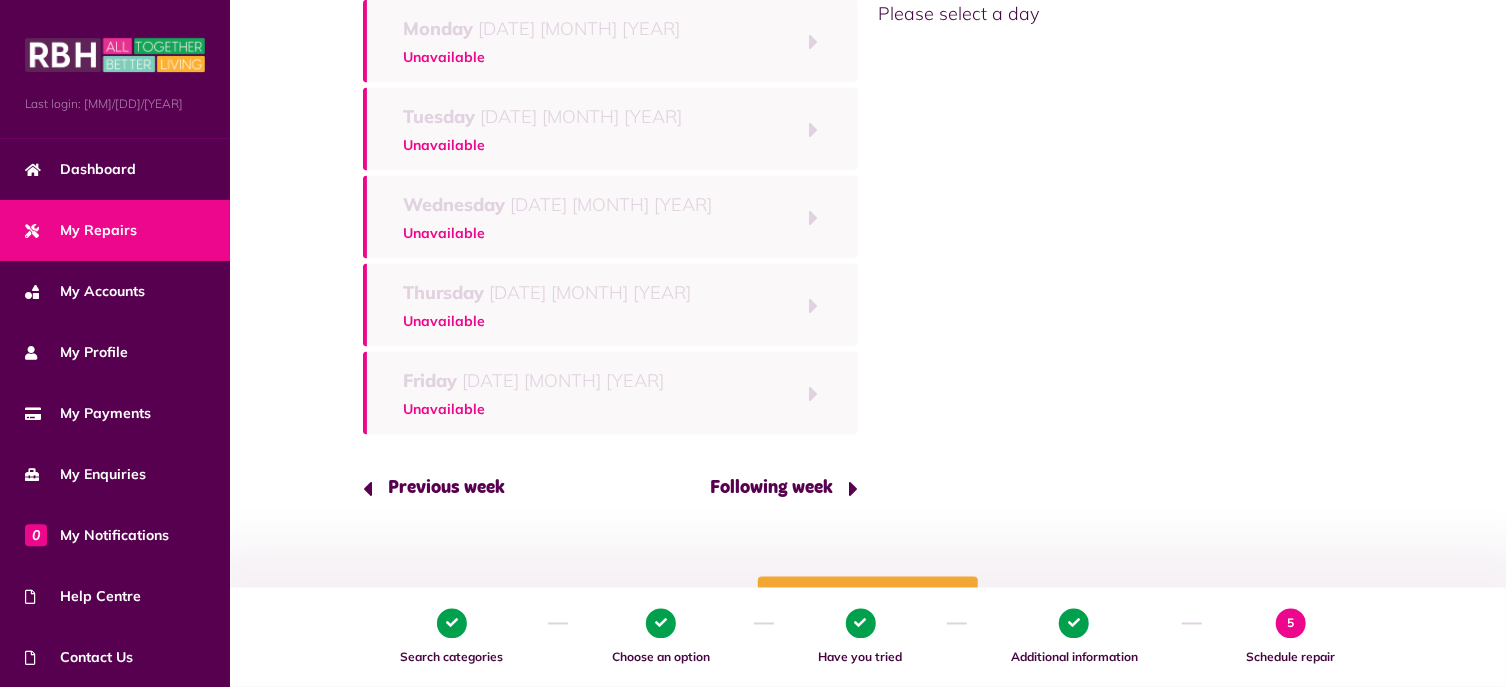 click on "Following week" 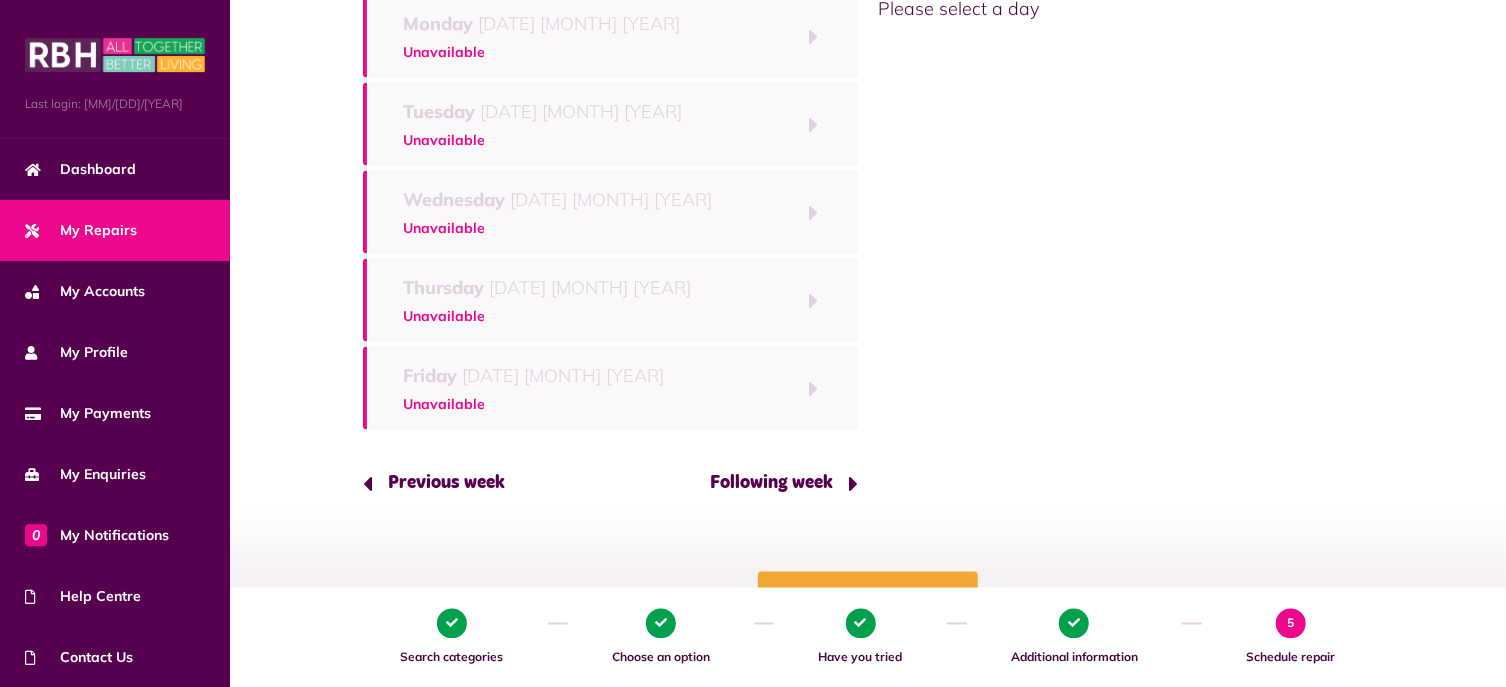 scroll, scrollTop: 259, scrollLeft: 0, axis: vertical 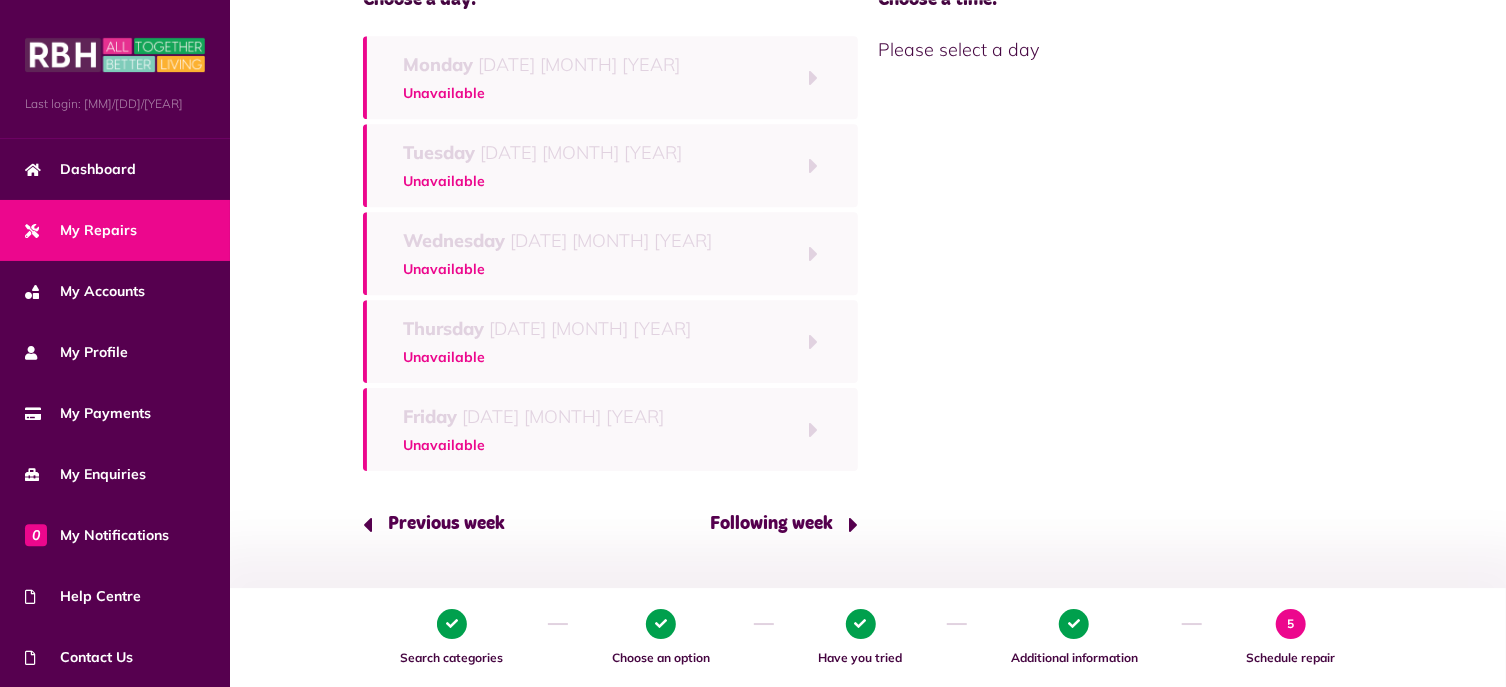 click on "Following week" 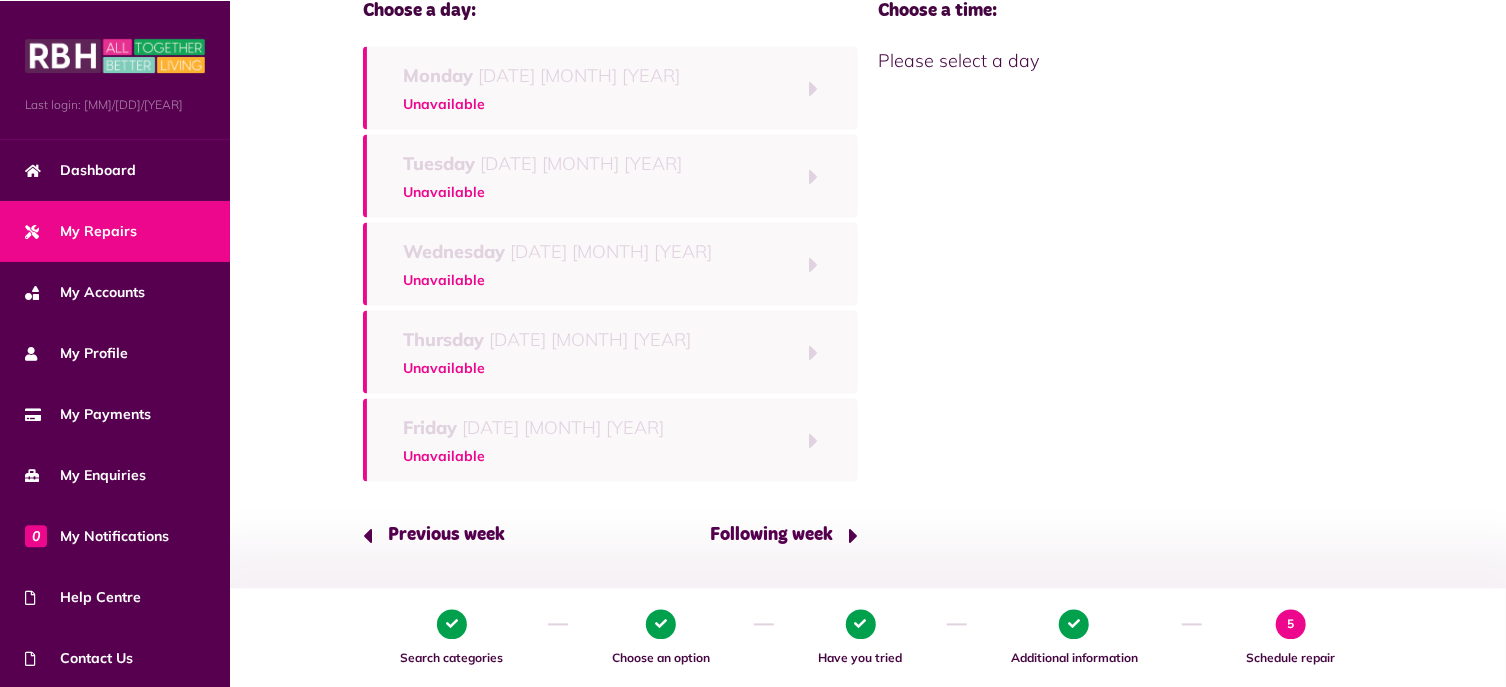 scroll, scrollTop: 214, scrollLeft: 0, axis: vertical 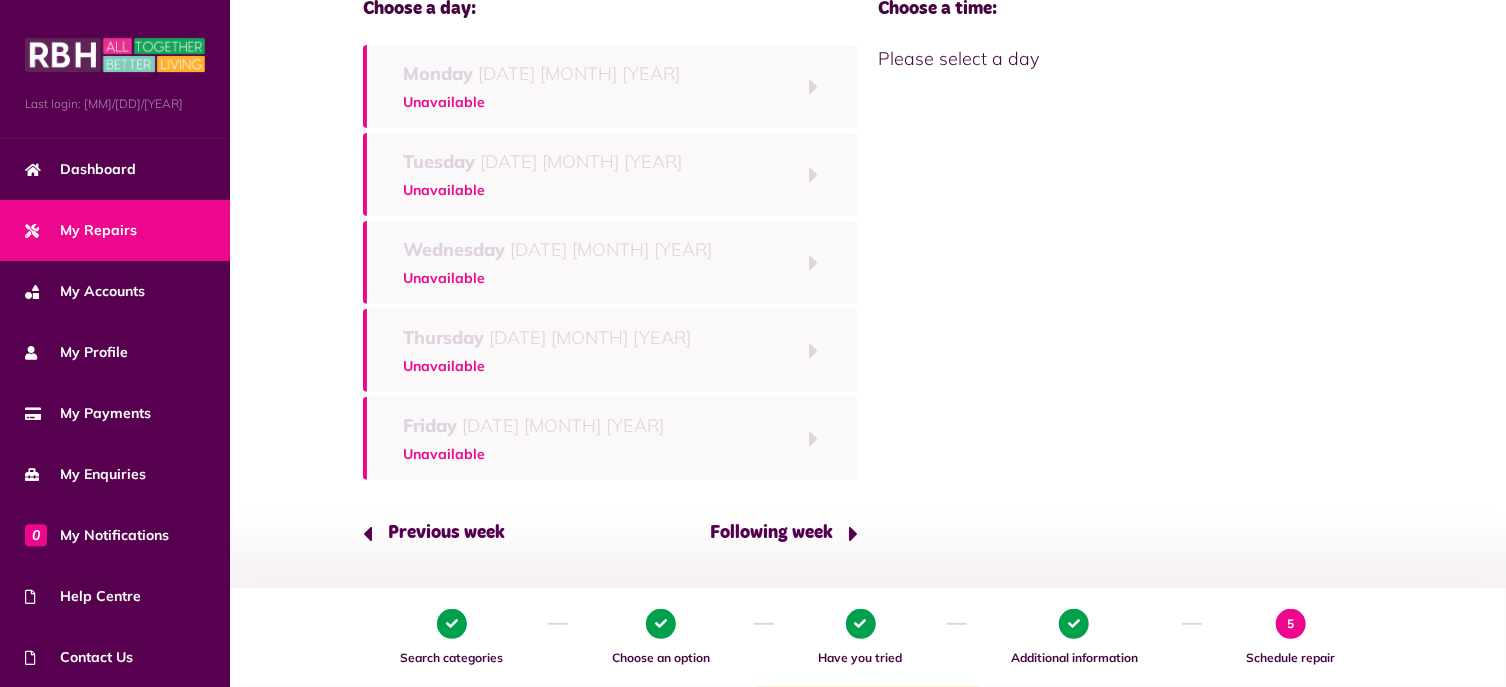 click on "Following week" 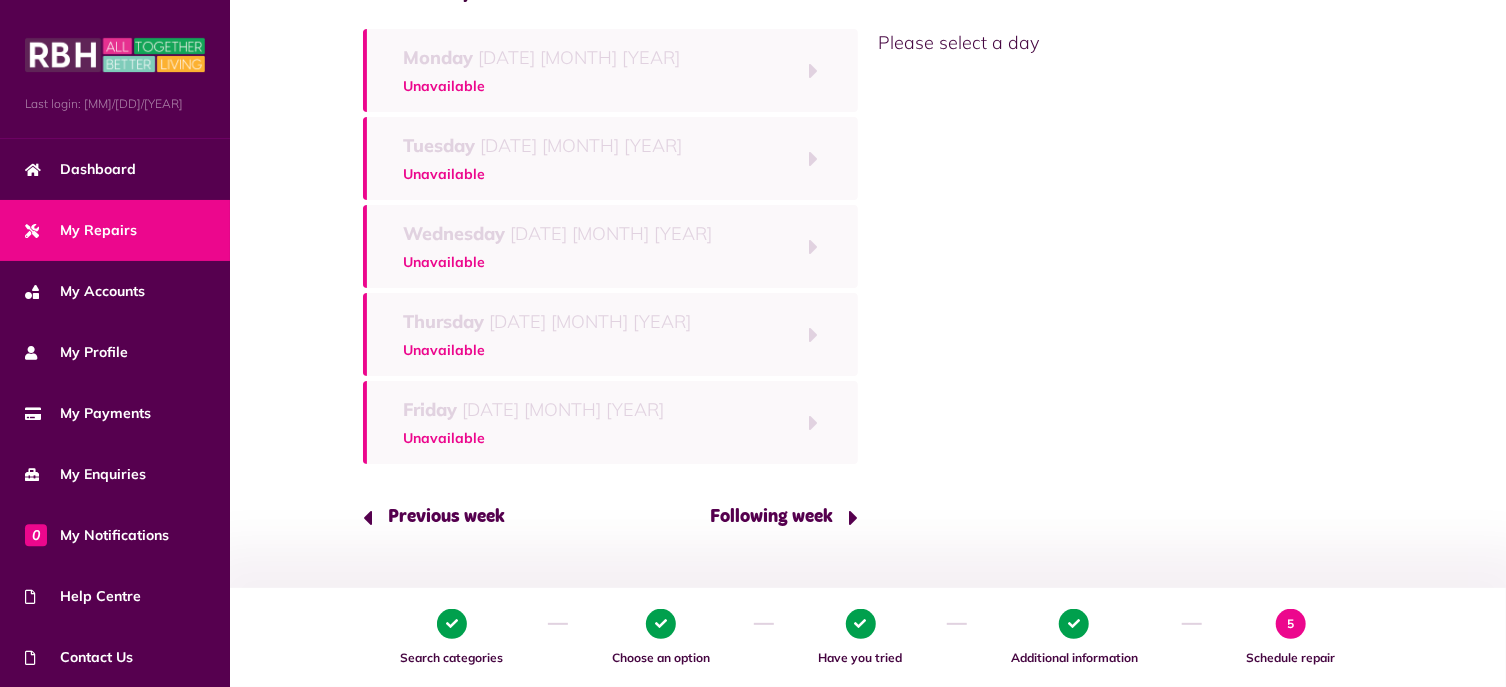 scroll, scrollTop: 232, scrollLeft: 0, axis: vertical 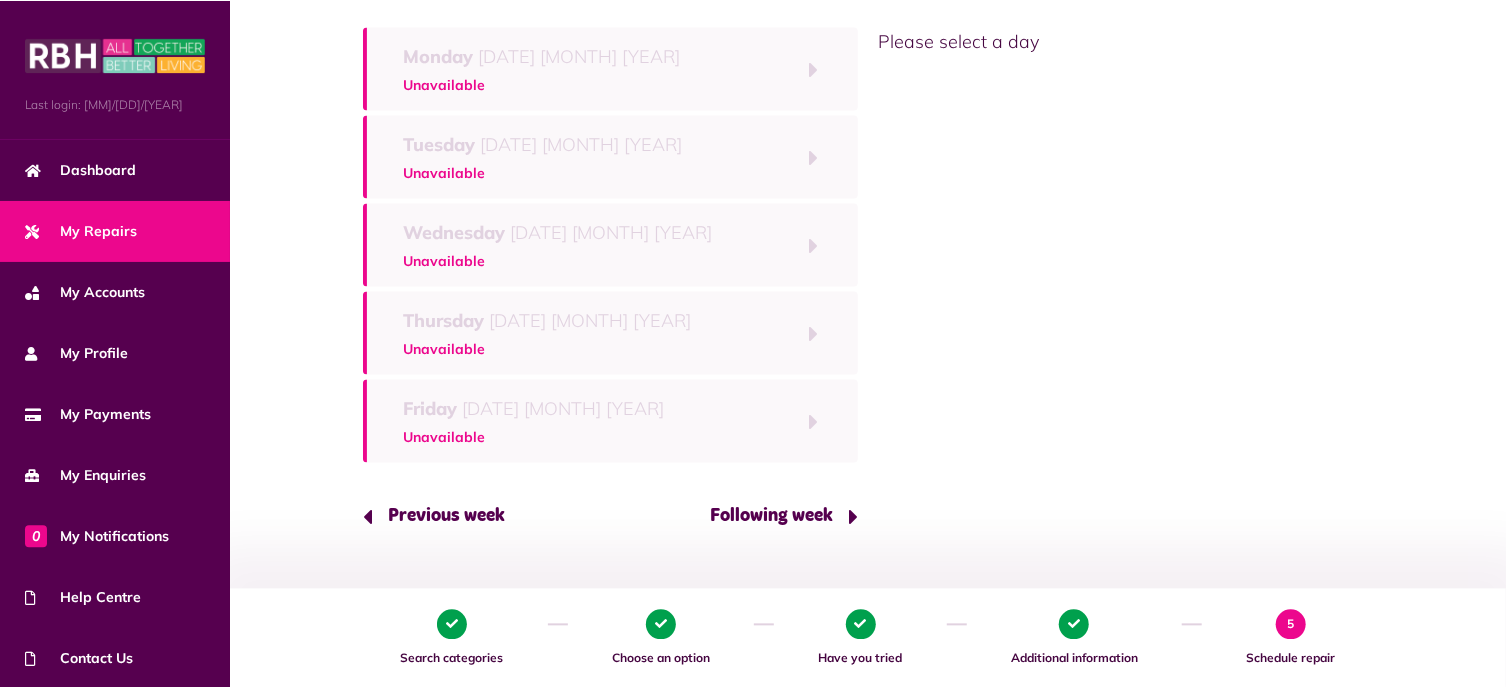 click on "Following week" 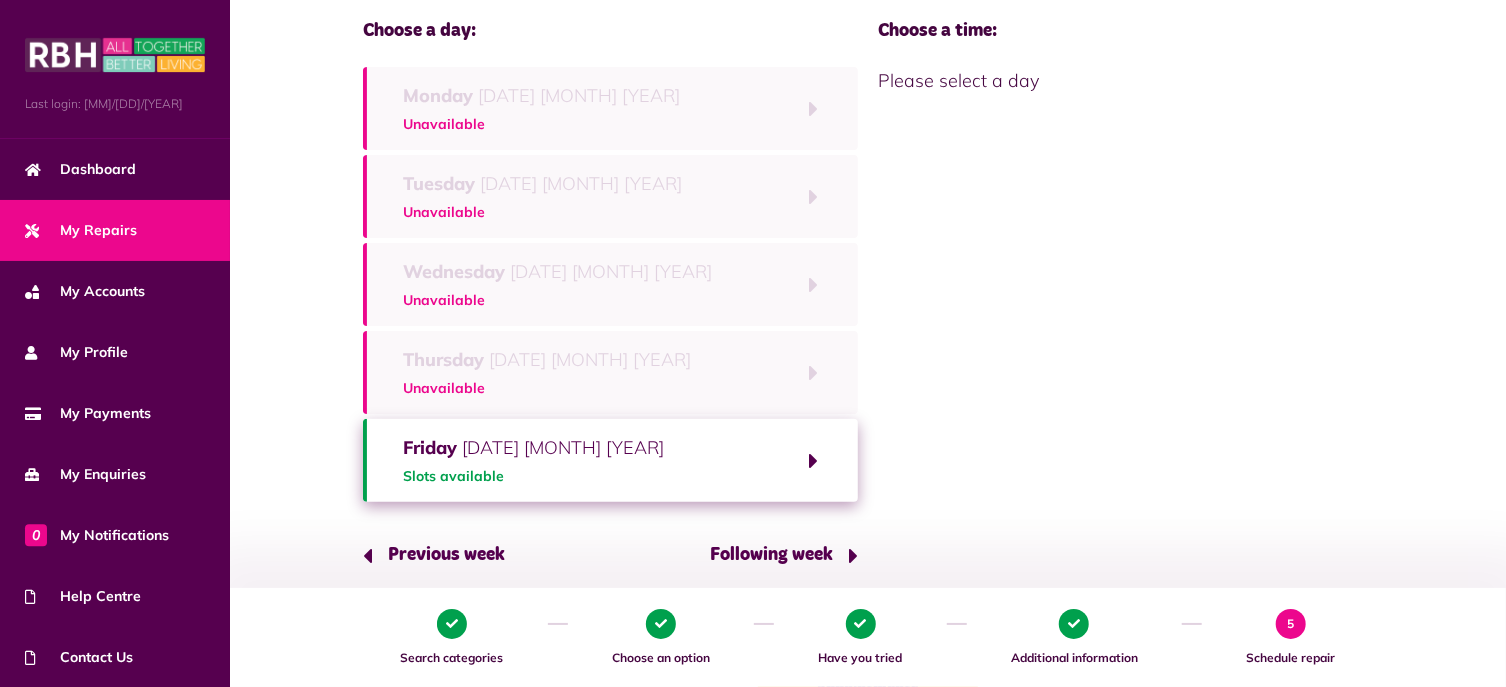 scroll, scrollTop: 188, scrollLeft: 0, axis: vertical 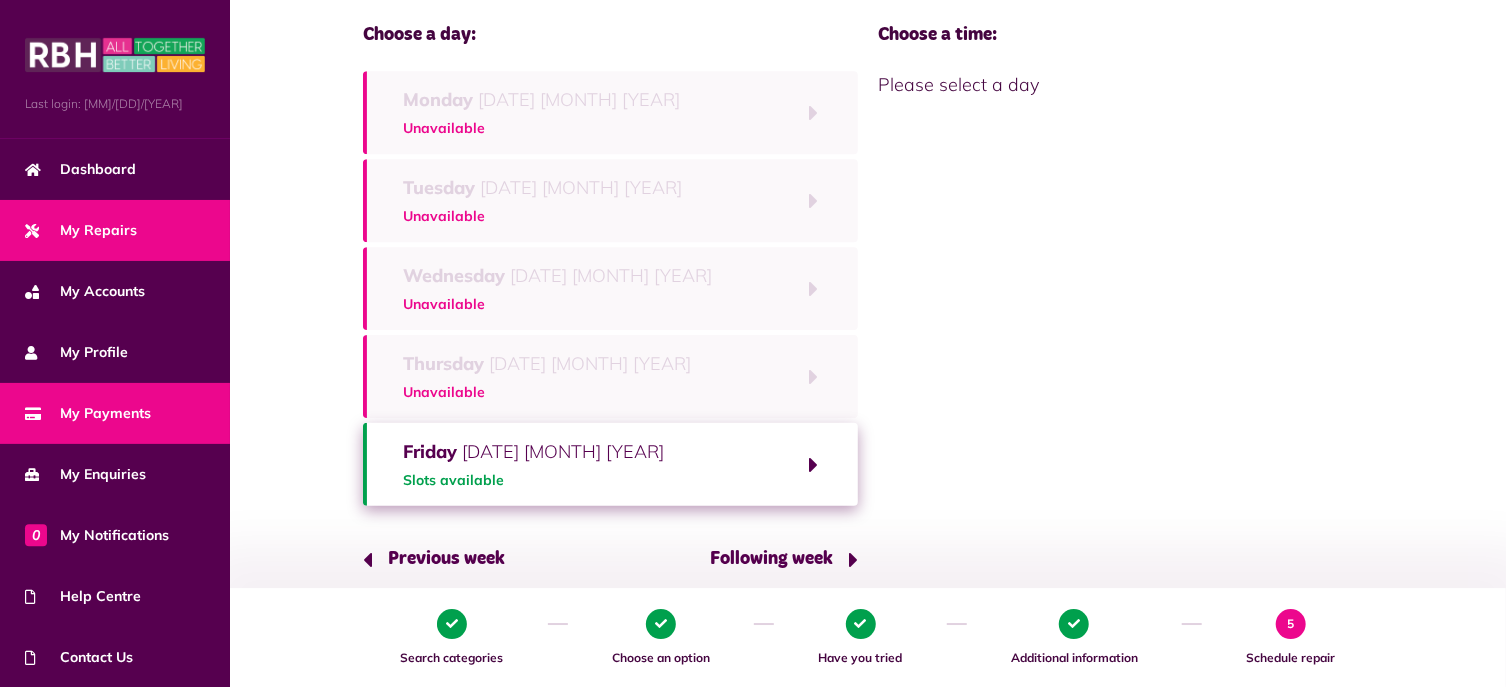 click on "My Payments" at bounding box center [115, 413] 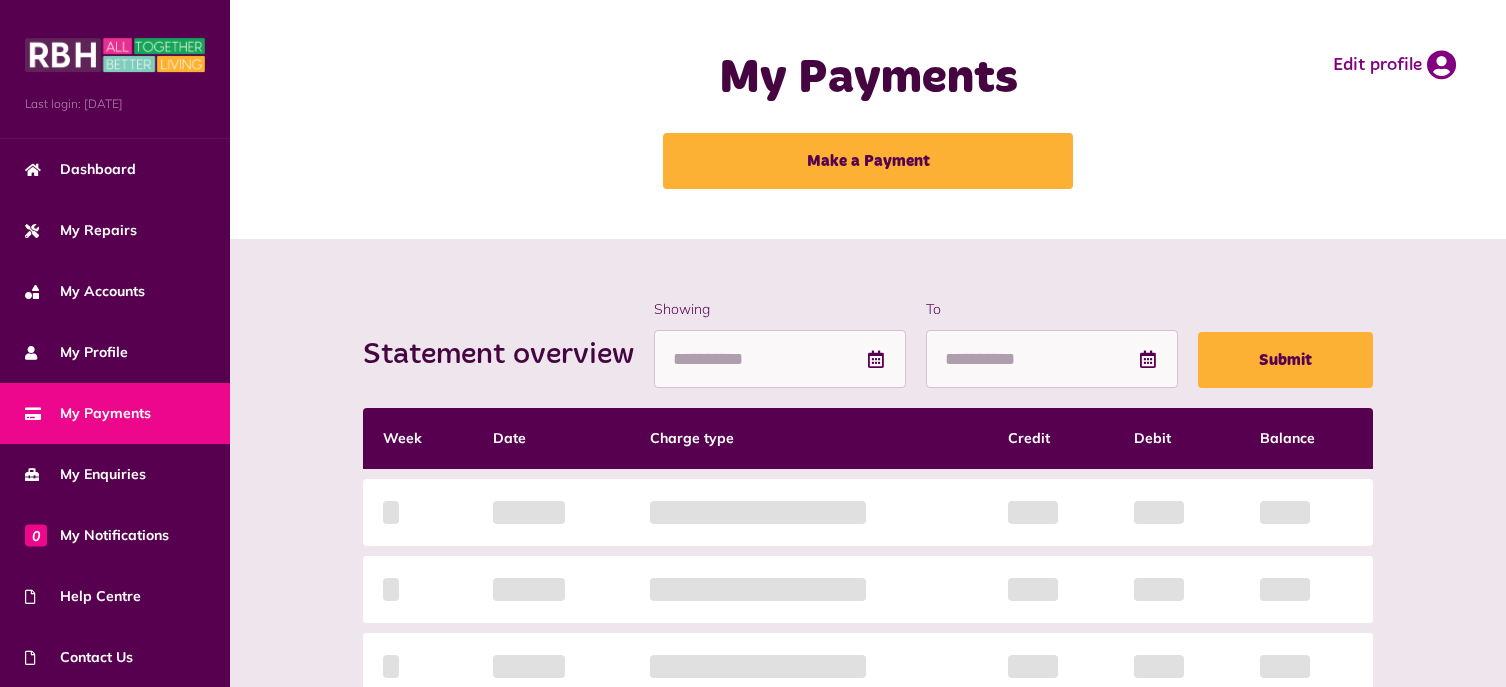 scroll, scrollTop: 0, scrollLeft: 0, axis: both 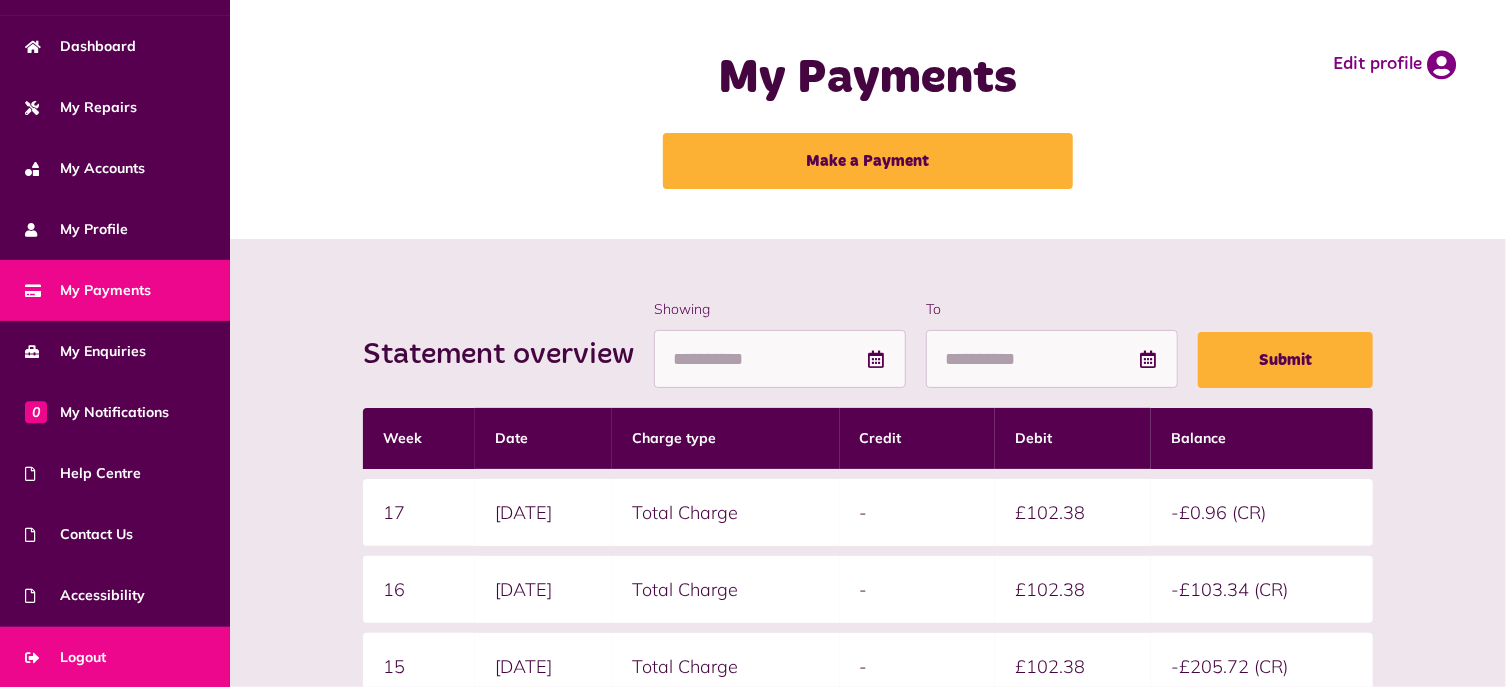 click on "Logout" at bounding box center (65, 657) 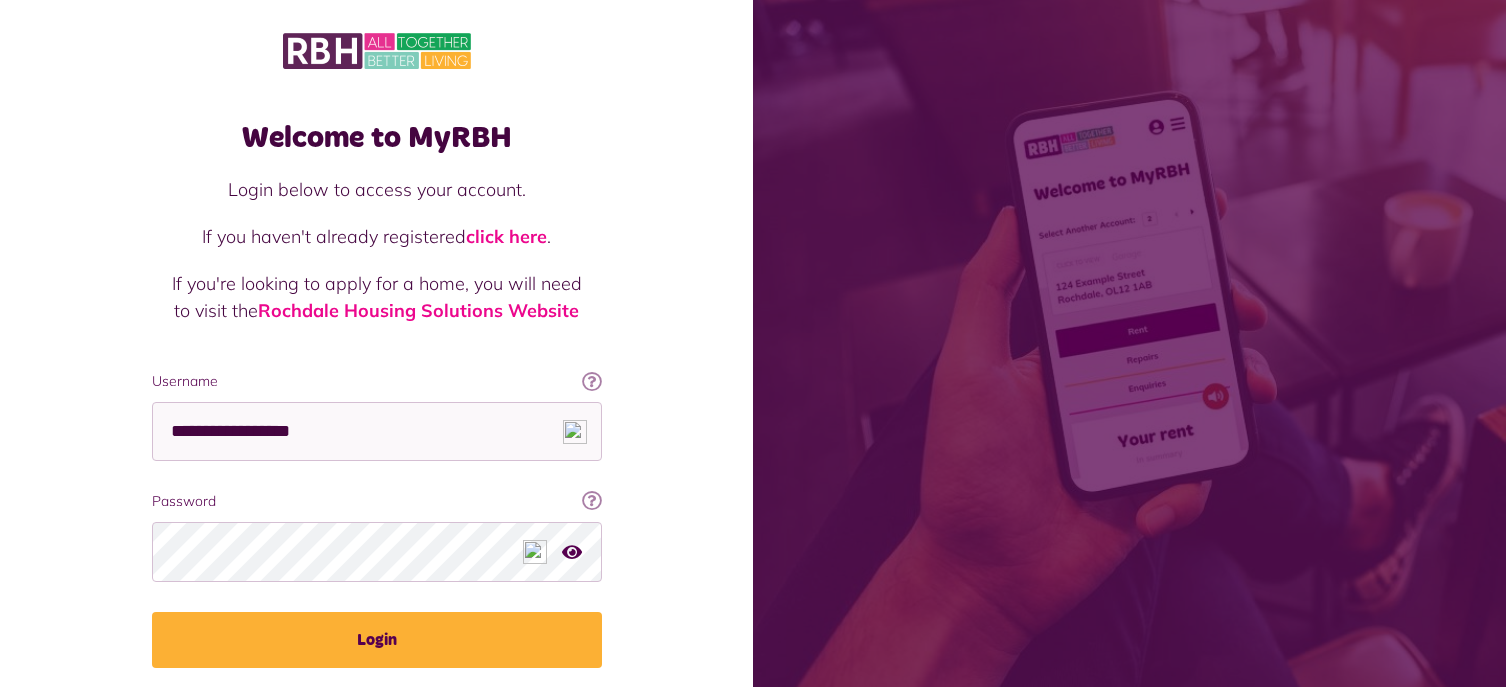 scroll, scrollTop: 0, scrollLeft: 0, axis: both 